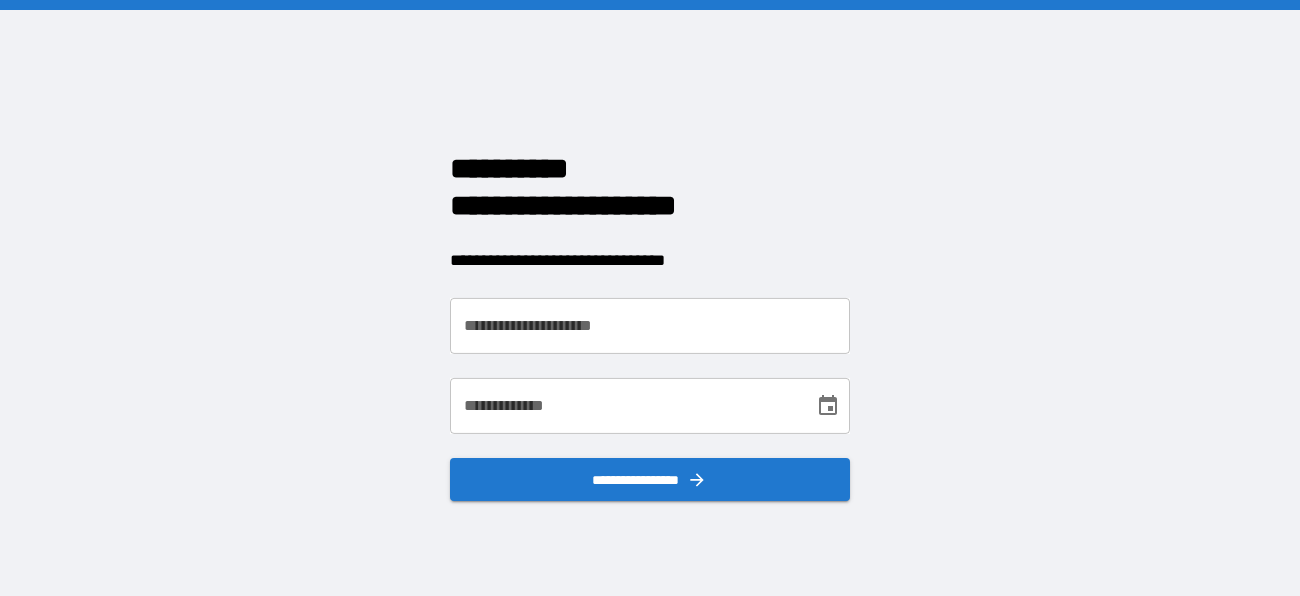 scroll, scrollTop: 0, scrollLeft: 0, axis: both 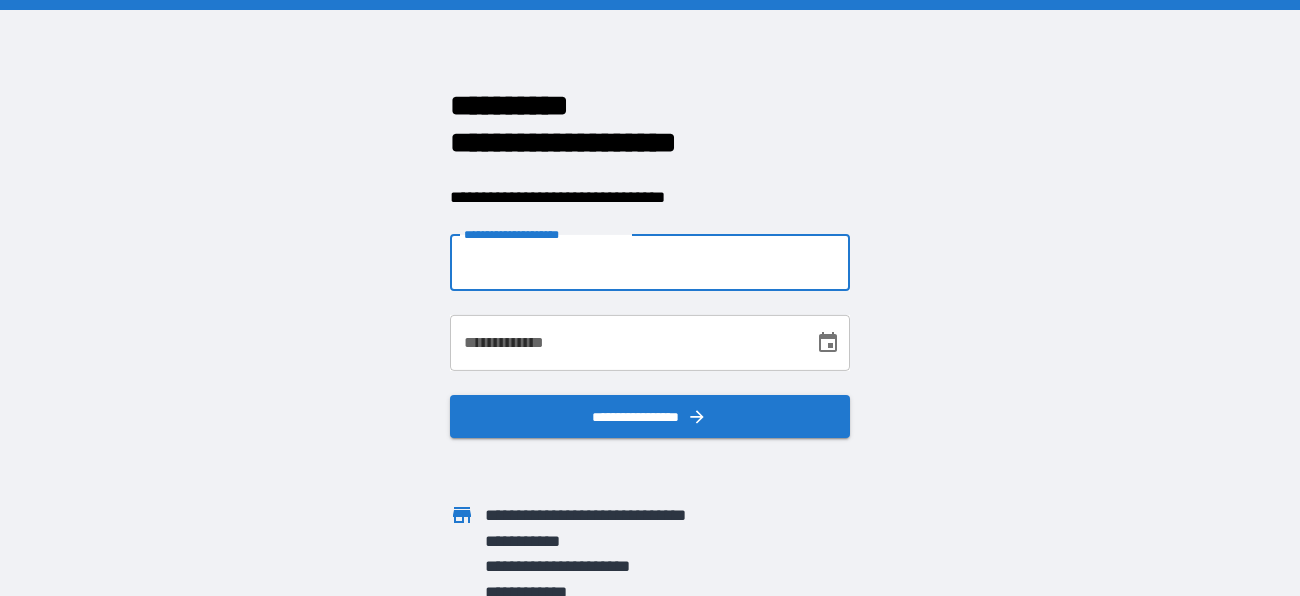 click on "**********" at bounding box center (650, 263) 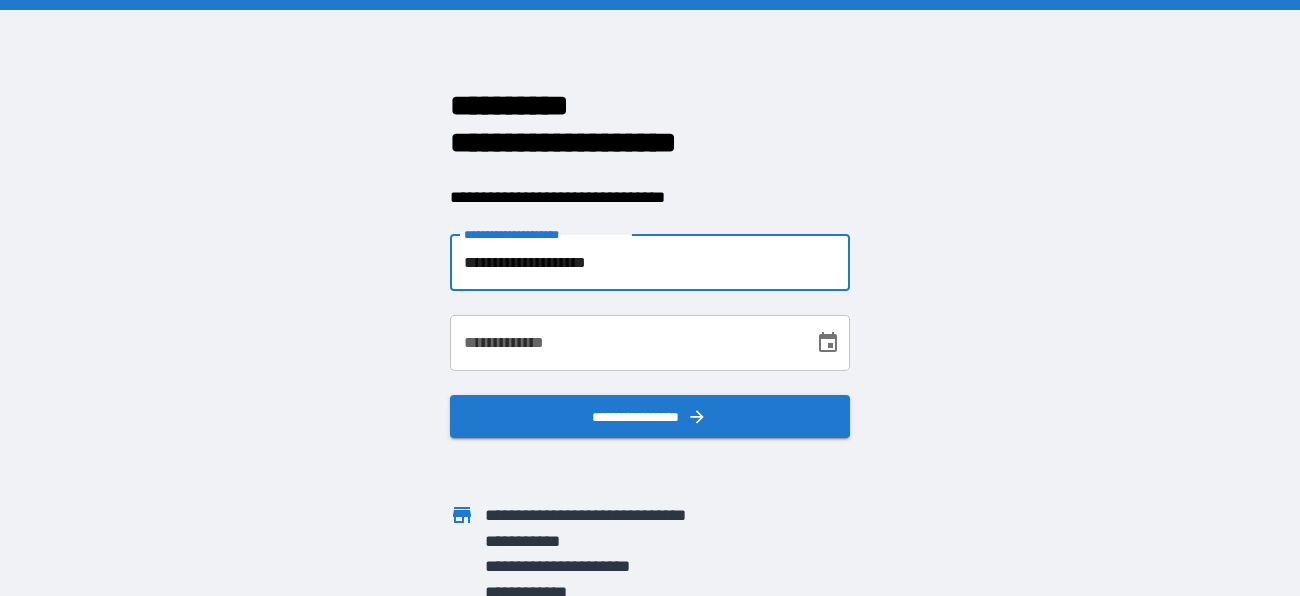 type on "**********" 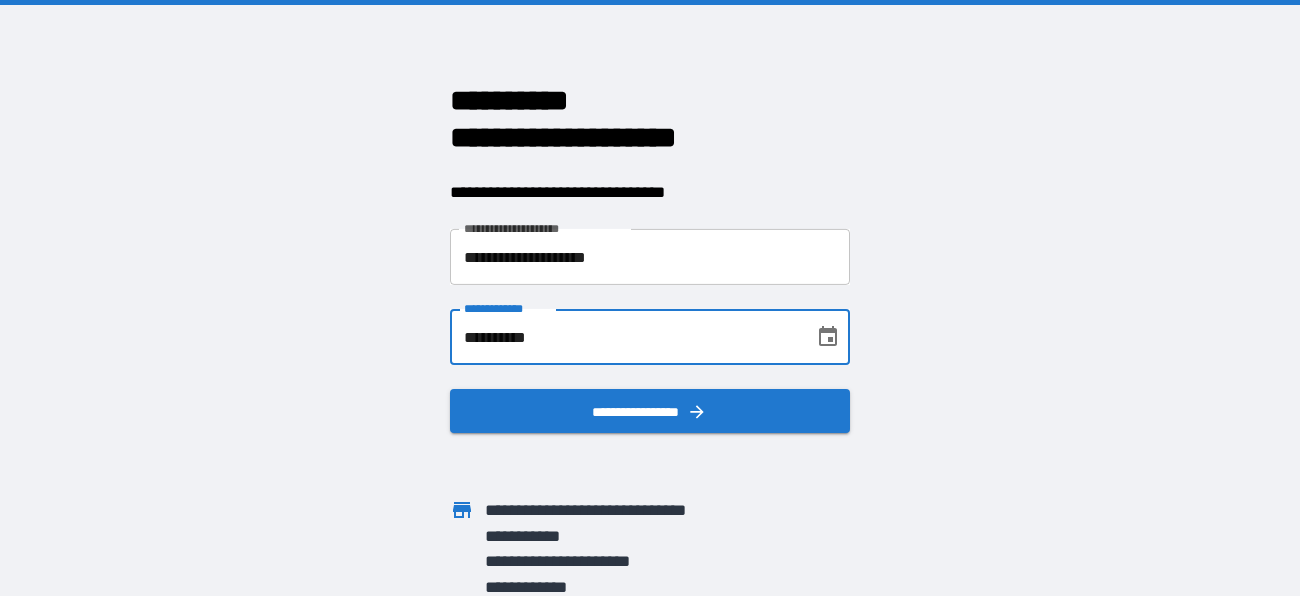 scroll, scrollTop: 10, scrollLeft: 0, axis: vertical 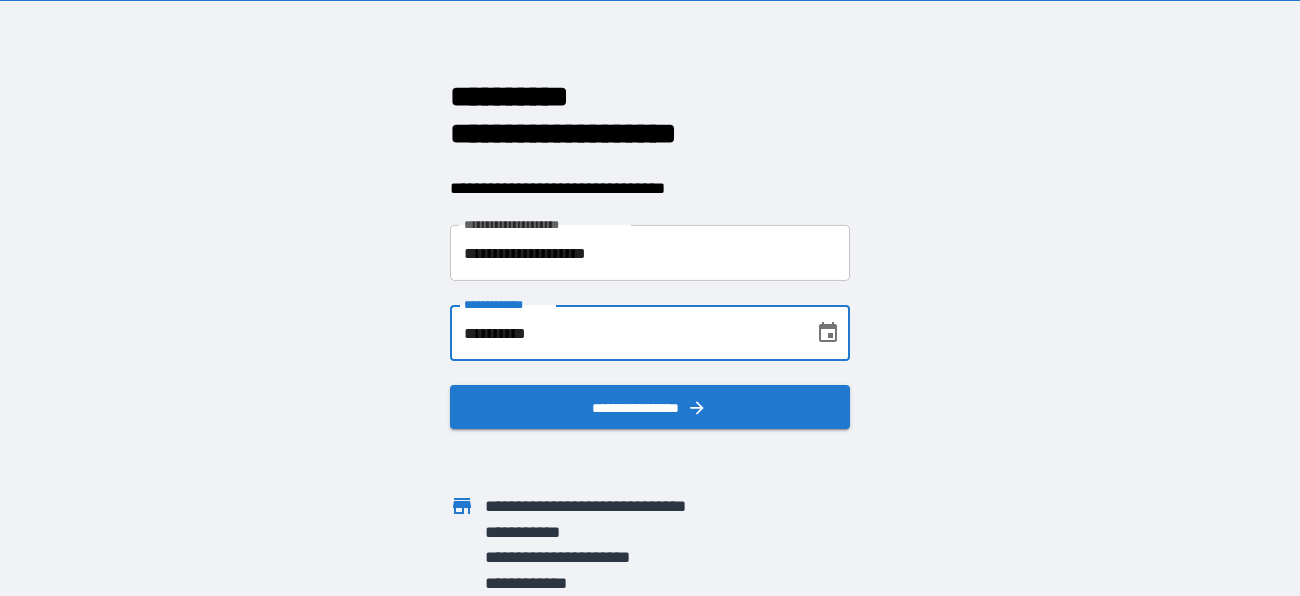 type on "**********" 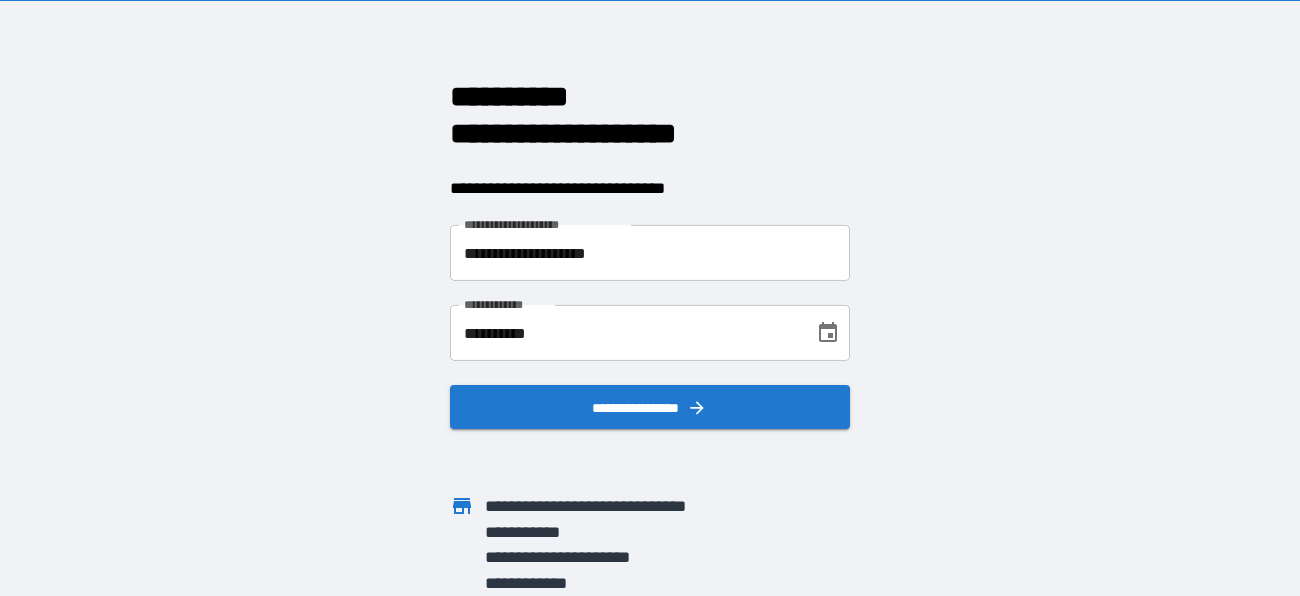 click on "[NAME] [LAST NAME] [ADDRESS] [CITY] [STATE] [ZIP] [PHONE] [EMAIL] [SSN] [DOB] [CREDIT CARD]" at bounding box center (650, 298) 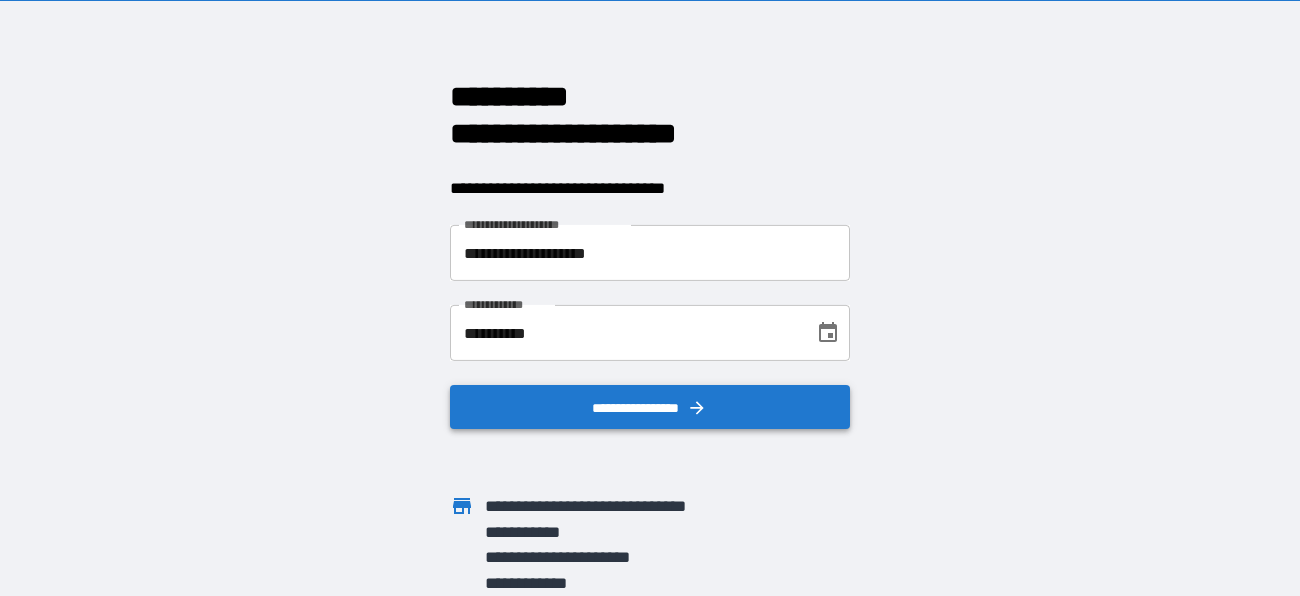 click on "**********" at bounding box center [650, 407] 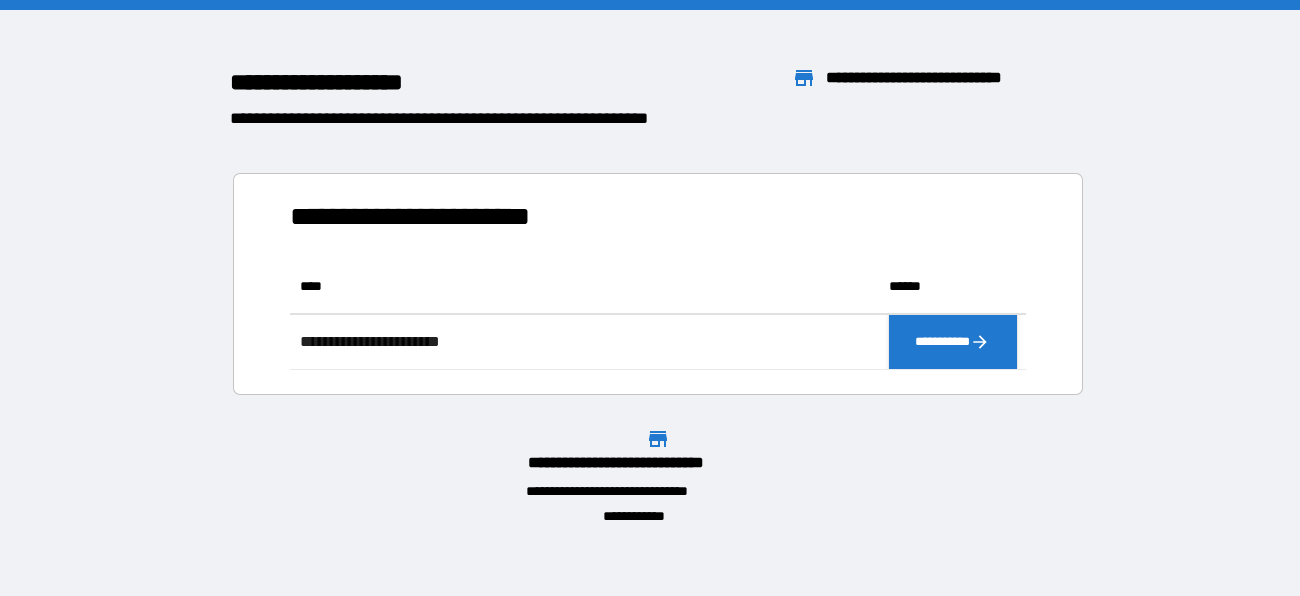 scroll, scrollTop: 0, scrollLeft: 0, axis: both 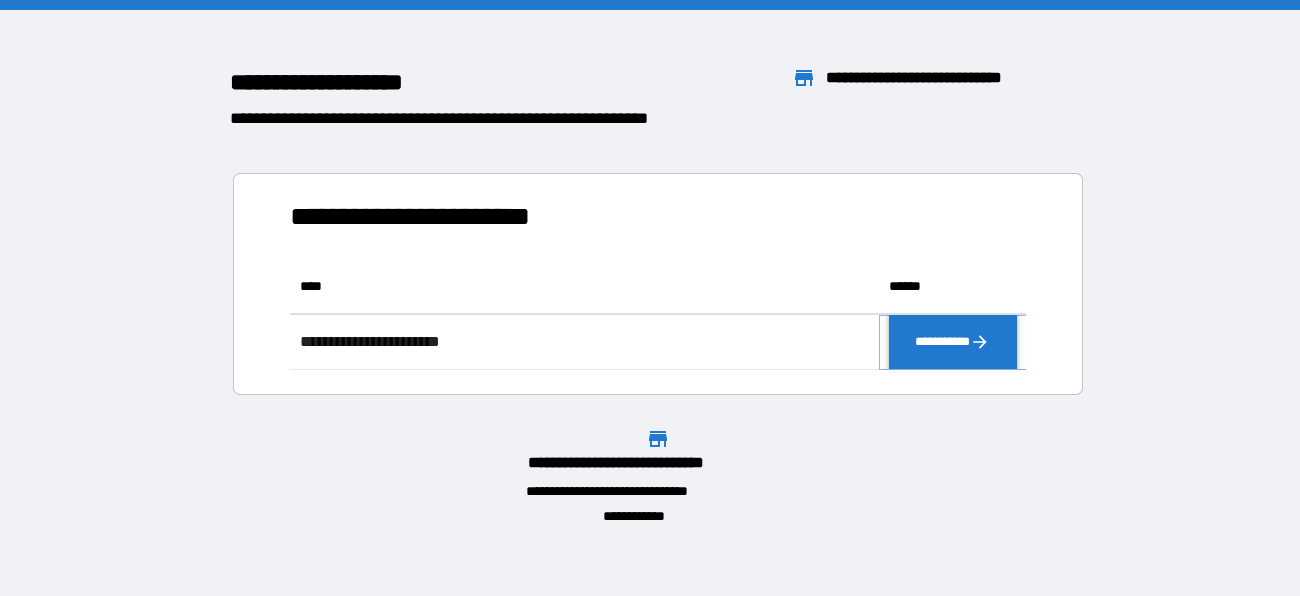 click on "**********" at bounding box center [952, 342] 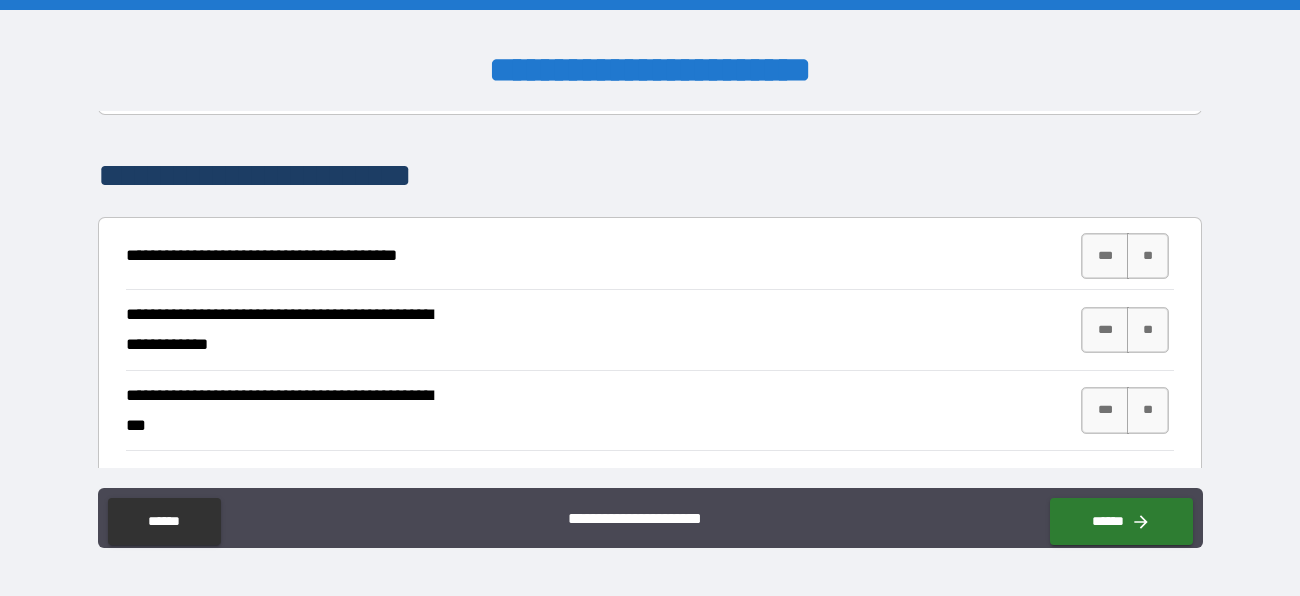scroll, scrollTop: 372, scrollLeft: 0, axis: vertical 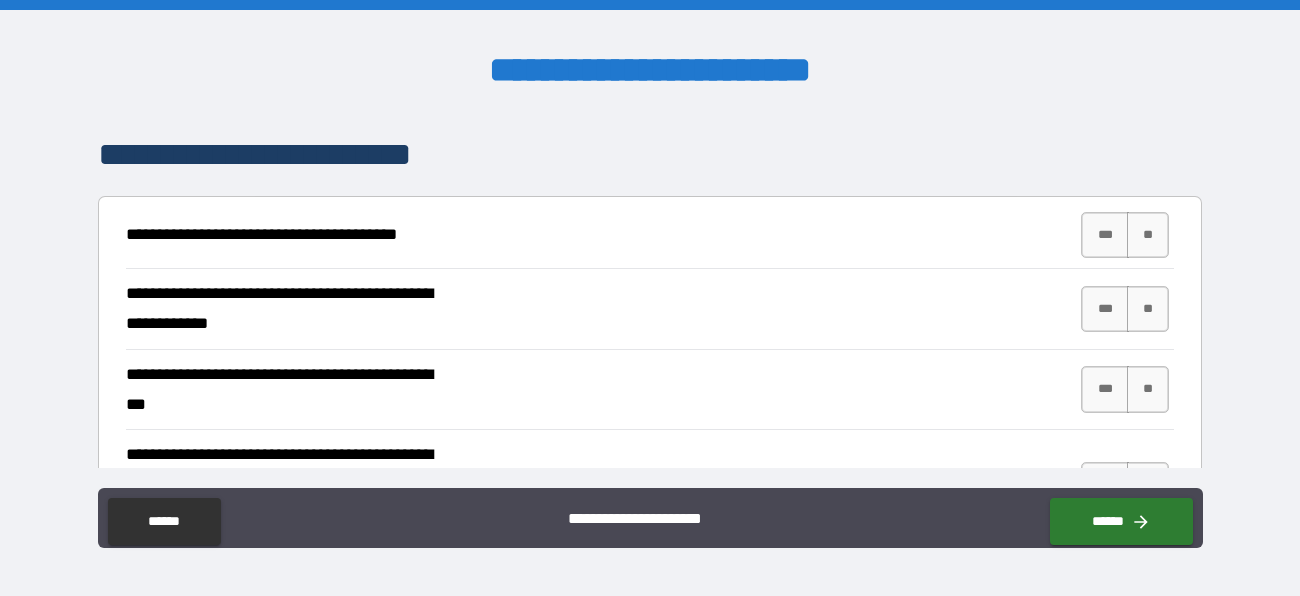 click on "[FIRST] [LAST]" at bounding box center (650, 235) 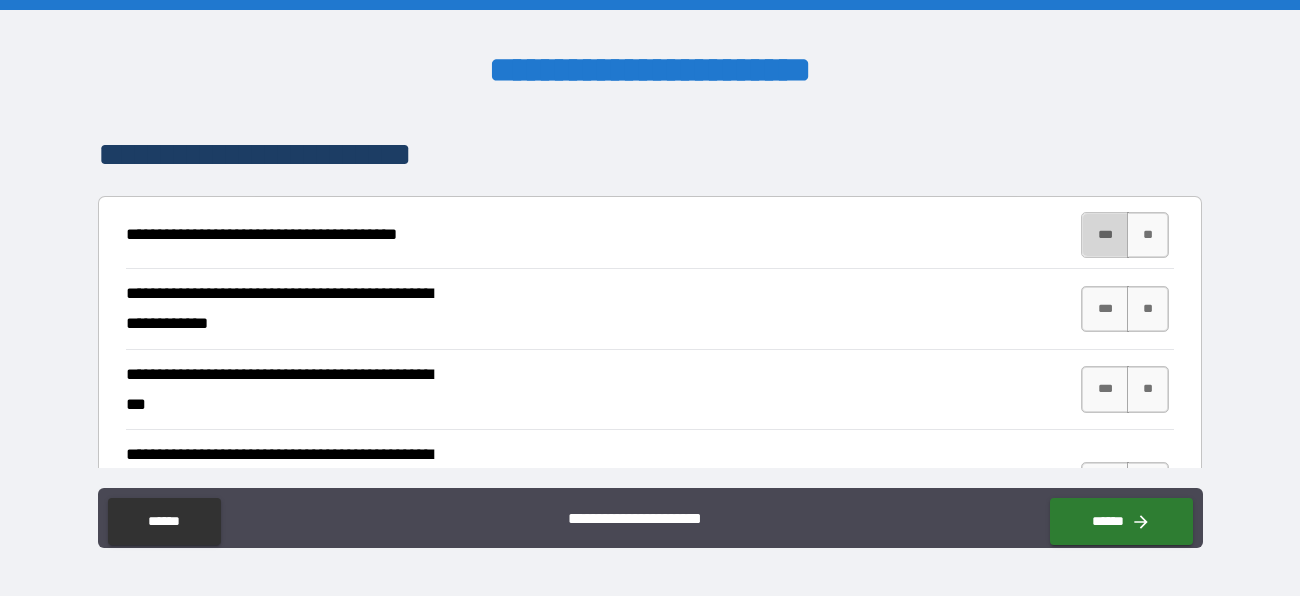 click on "***" at bounding box center (1105, 235) 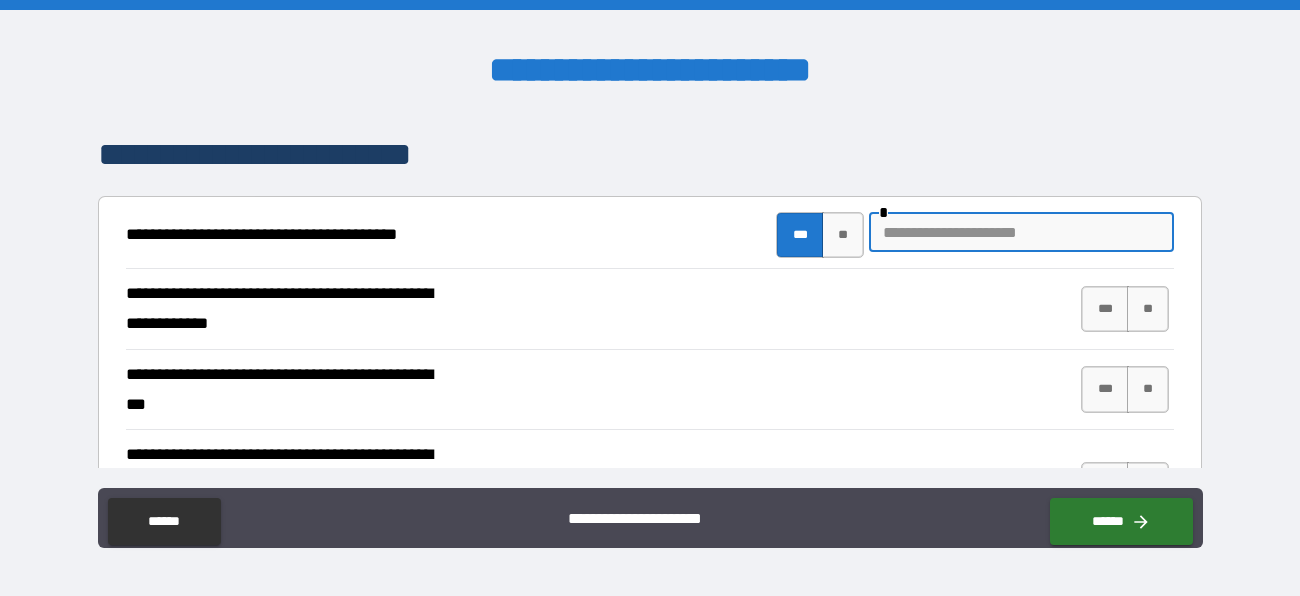click at bounding box center (1021, 232) 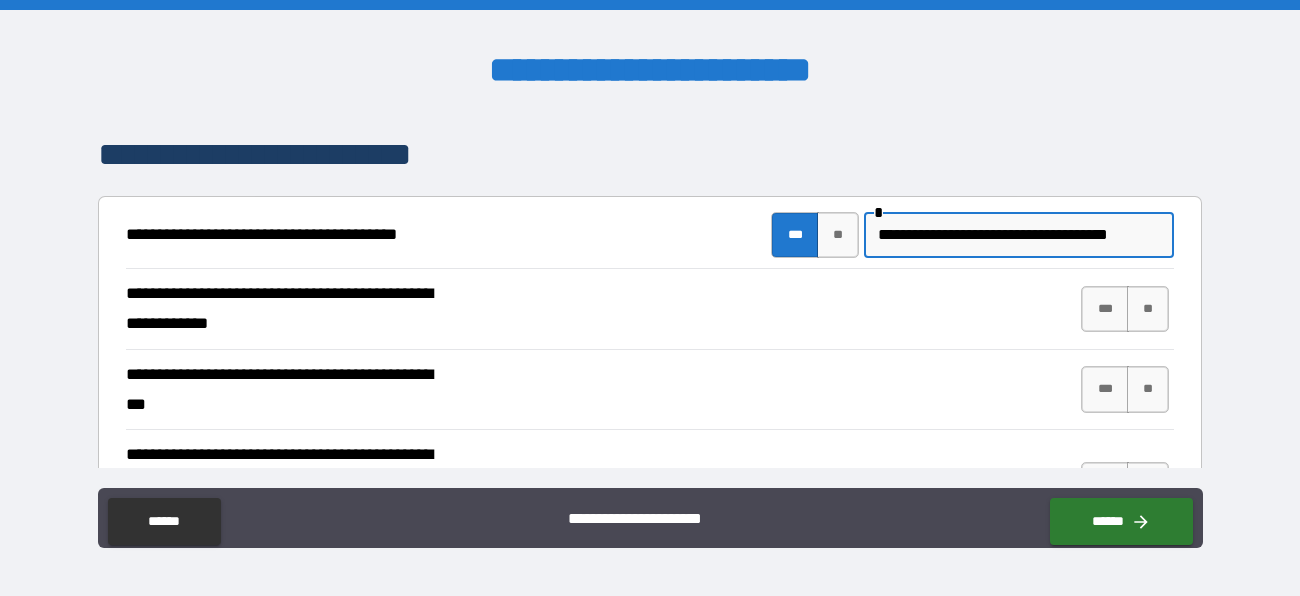 scroll, scrollTop: 0, scrollLeft: 54, axis: horizontal 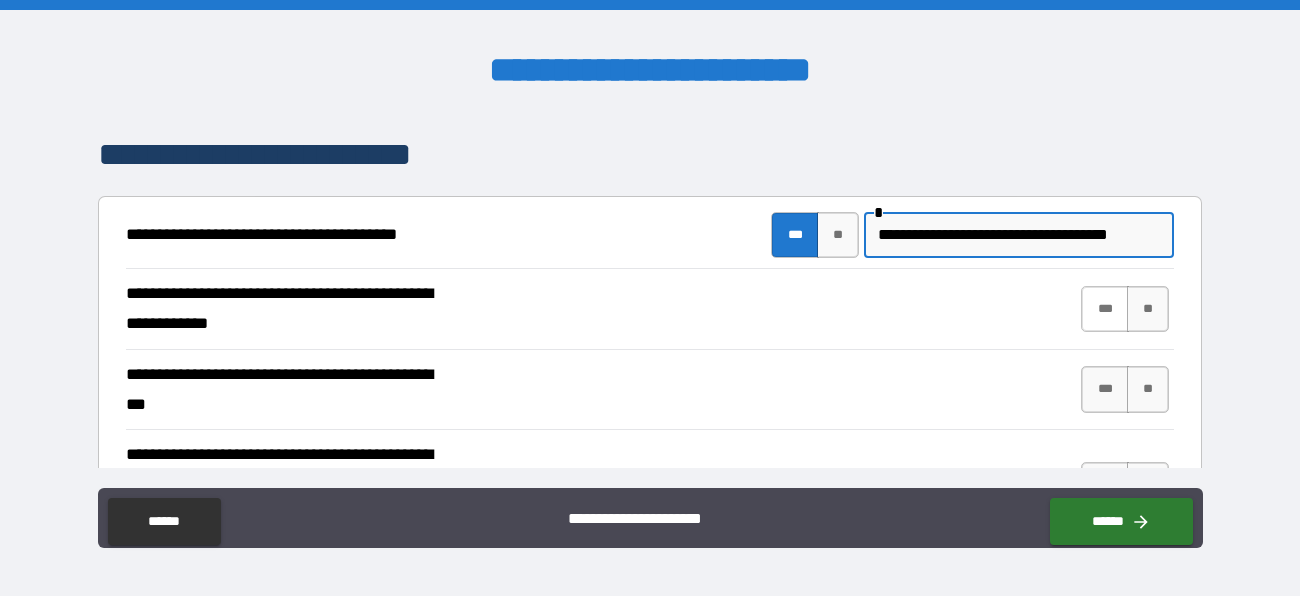 type on "**********" 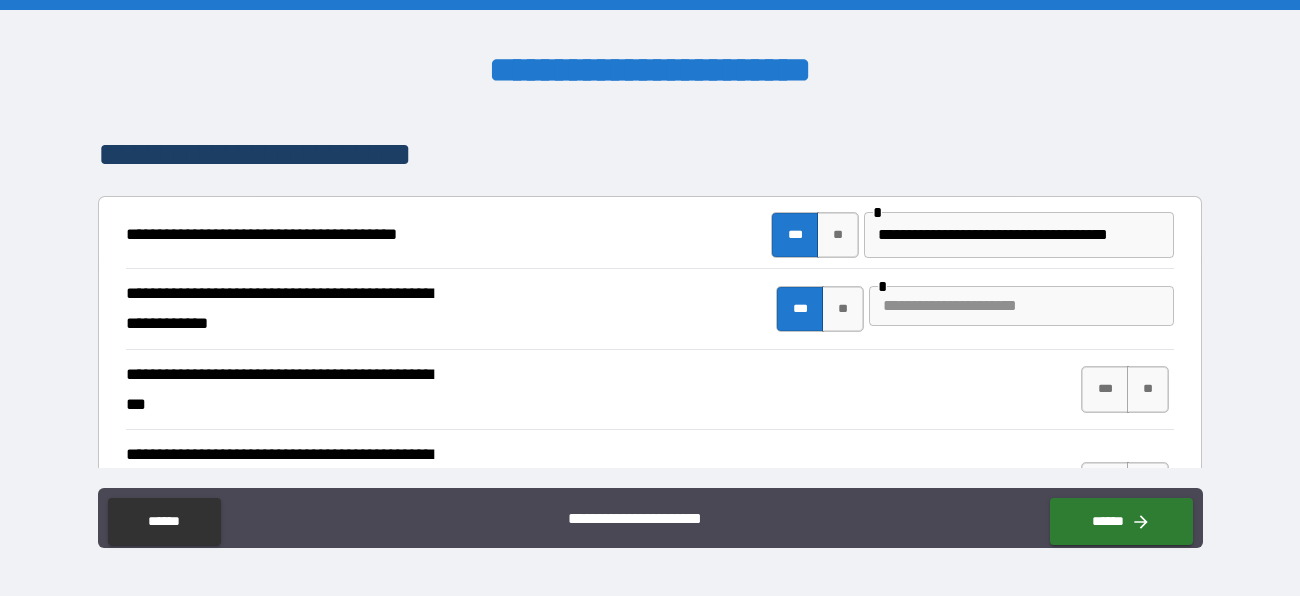 scroll, scrollTop: 0, scrollLeft: 0, axis: both 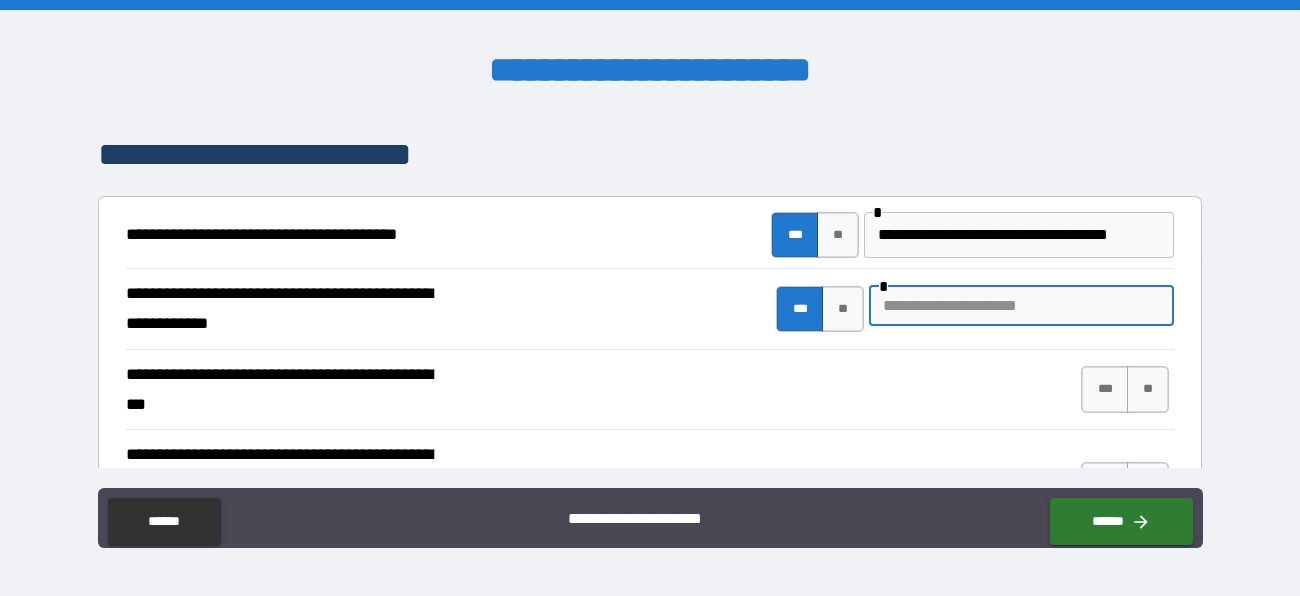 click at bounding box center (1021, 306) 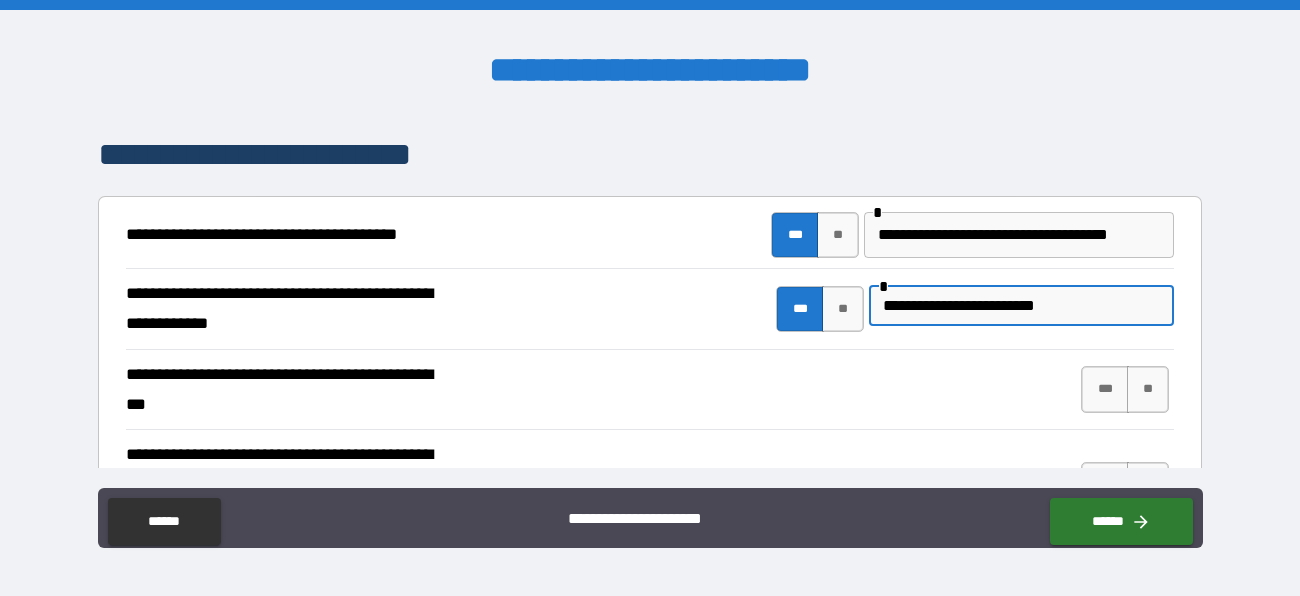 click on "**********" at bounding box center (1021, 306) 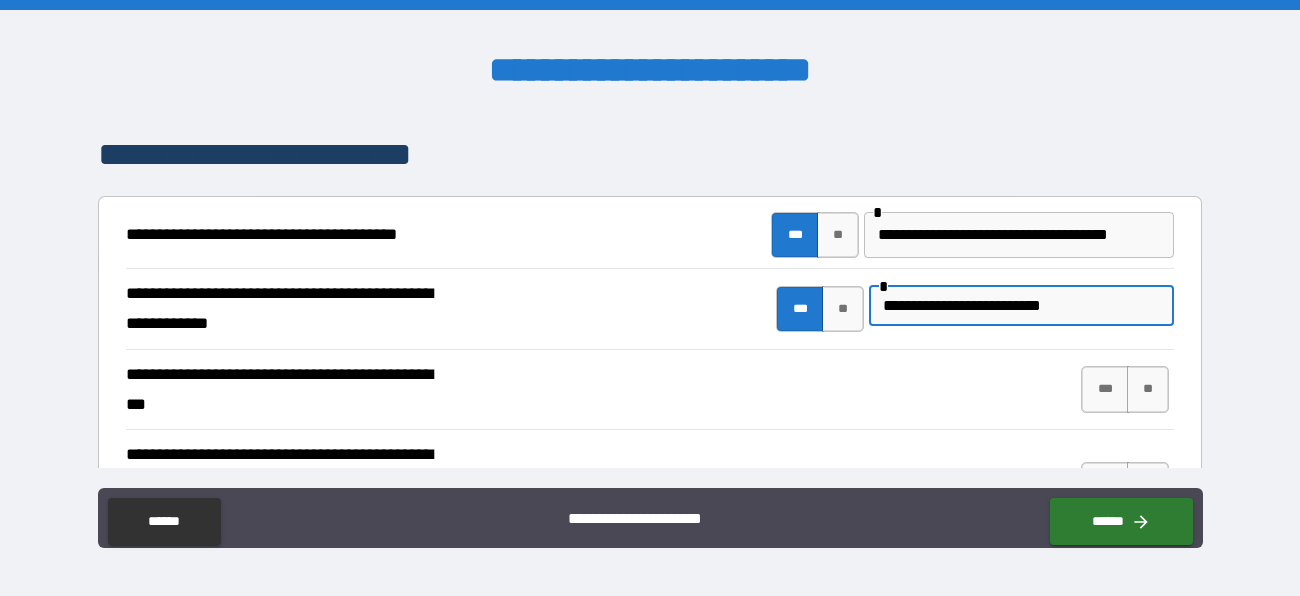 click on "**********" at bounding box center (1021, 306) 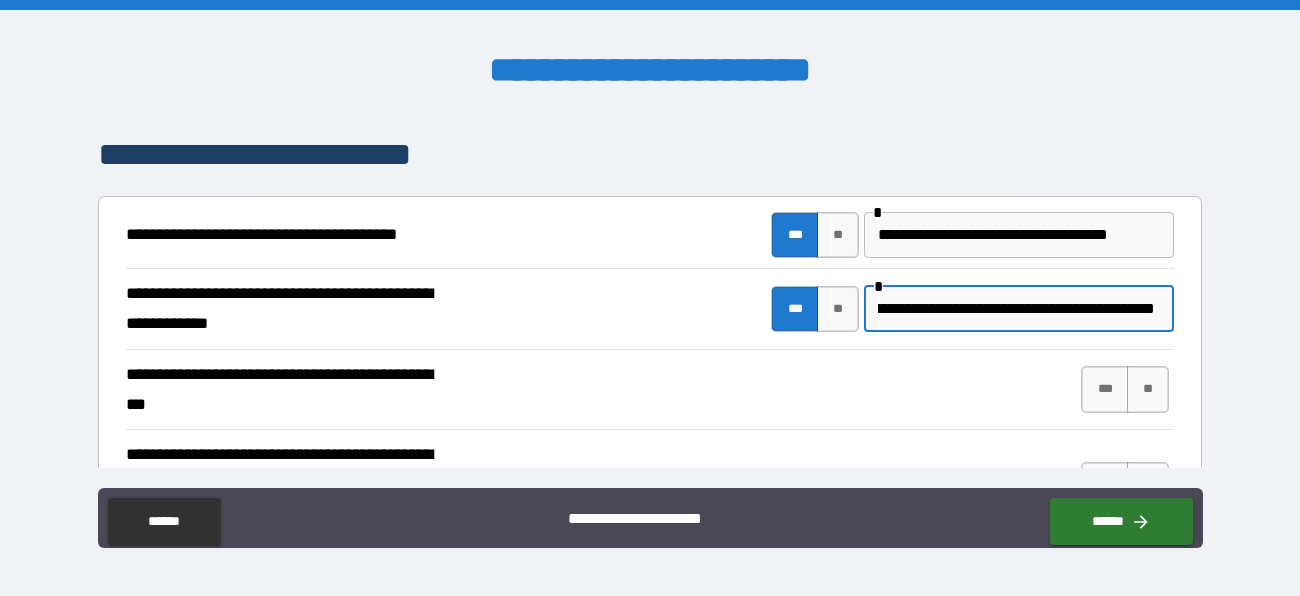 scroll, scrollTop: 0, scrollLeft: 274, axis: horizontal 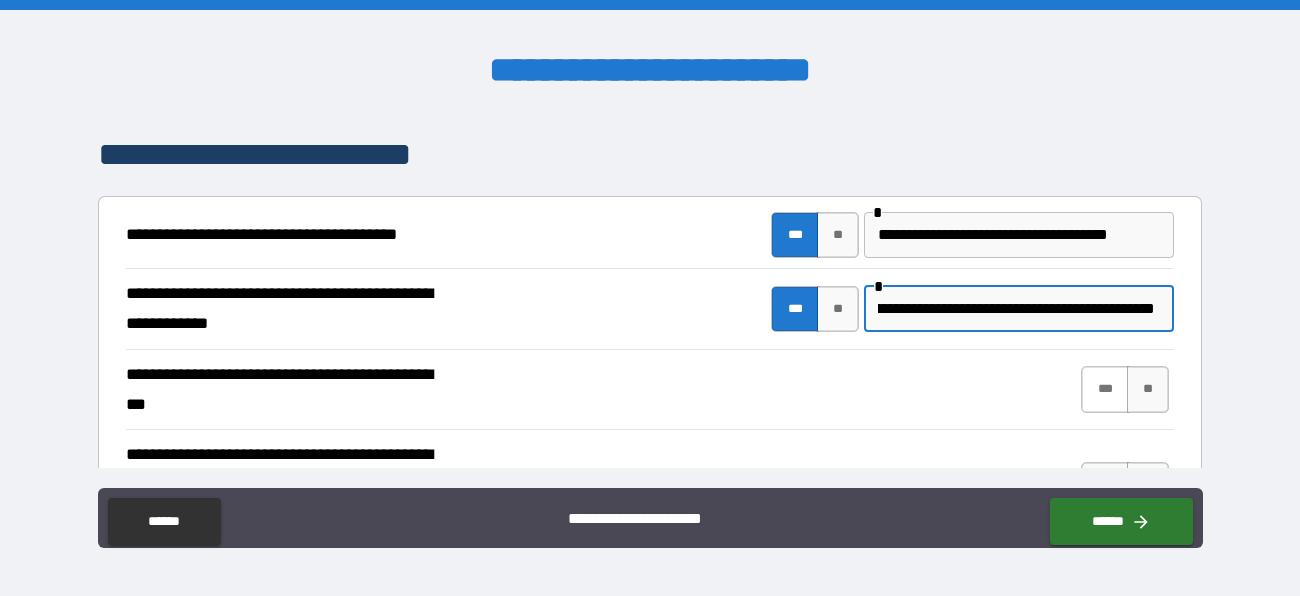 type on "**********" 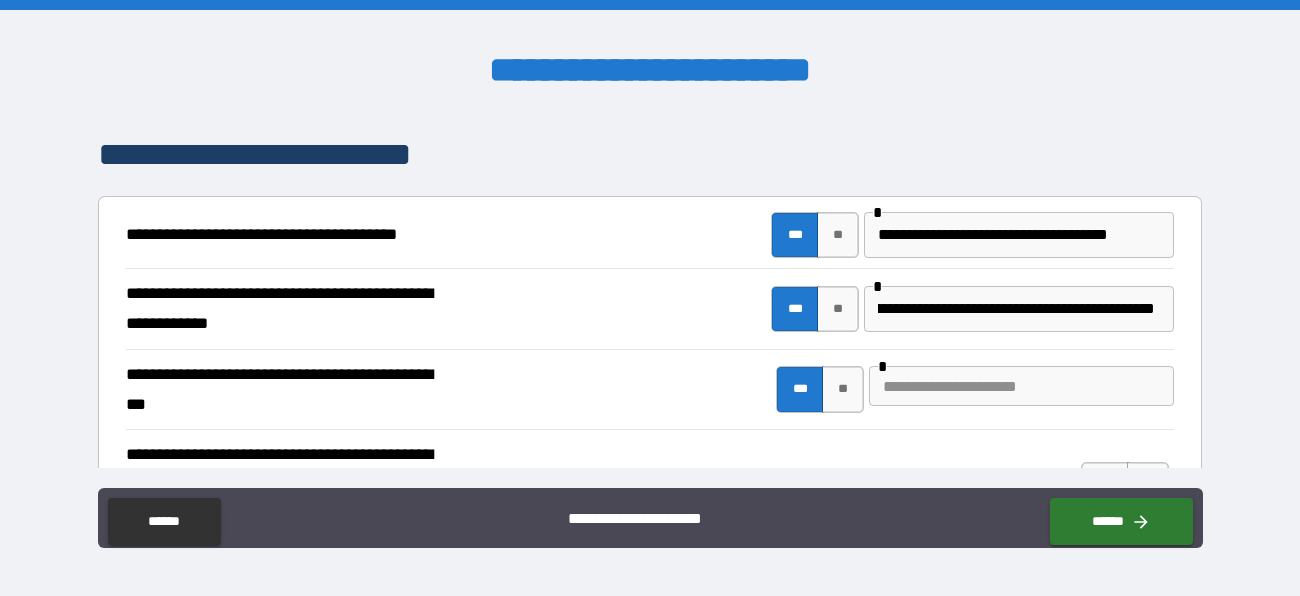 scroll, scrollTop: 0, scrollLeft: 0, axis: both 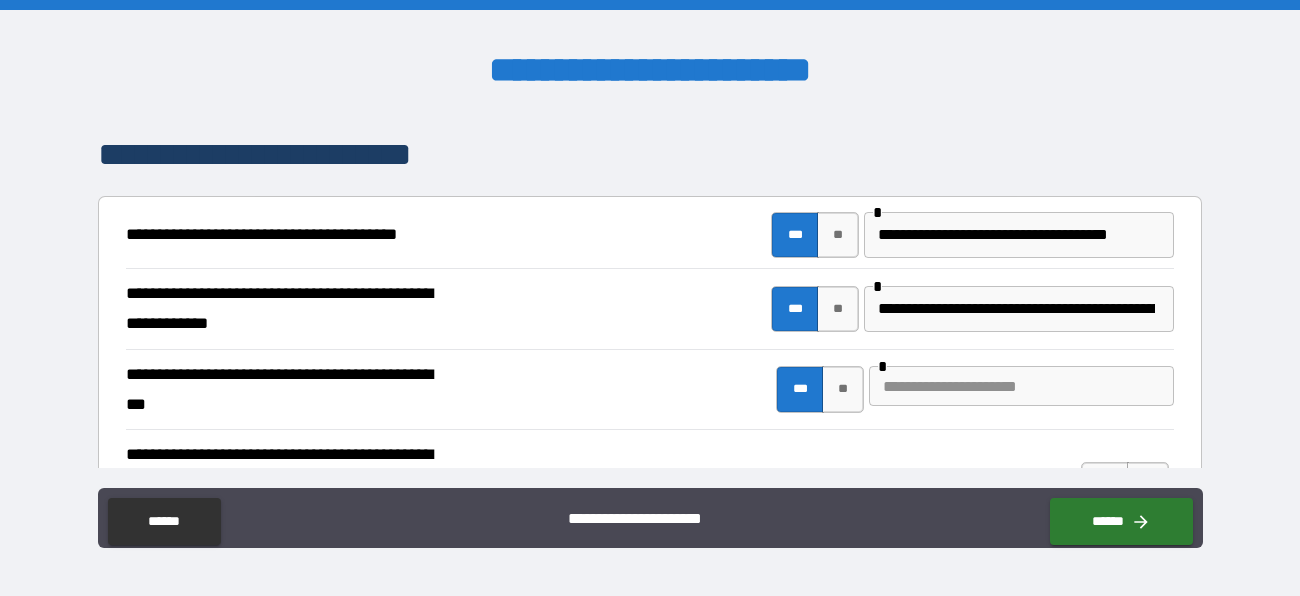 click at bounding box center [1021, 386] 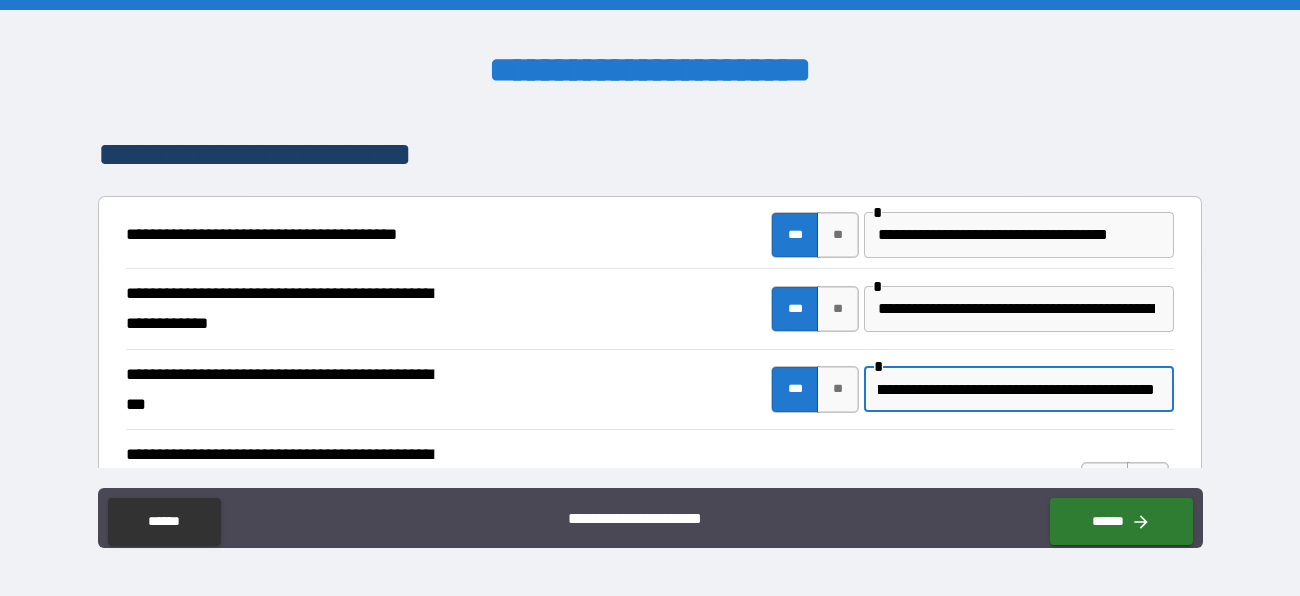 scroll, scrollTop: 0, scrollLeft: 182, axis: horizontal 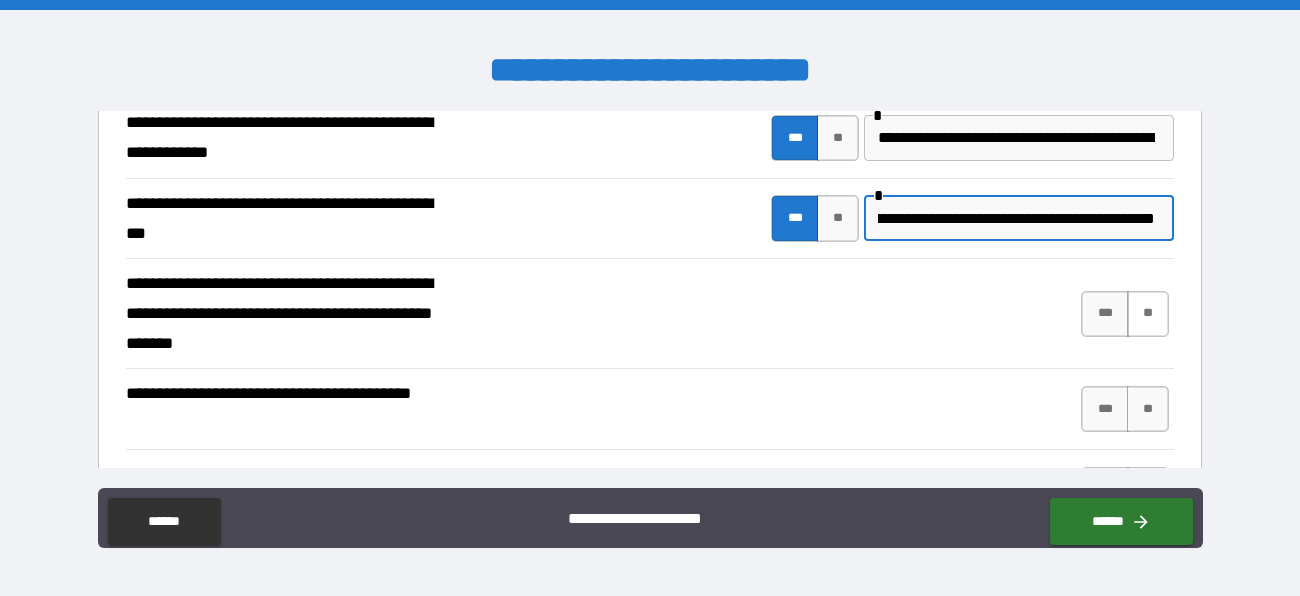 click on "**" at bounding box center [1148, 314] 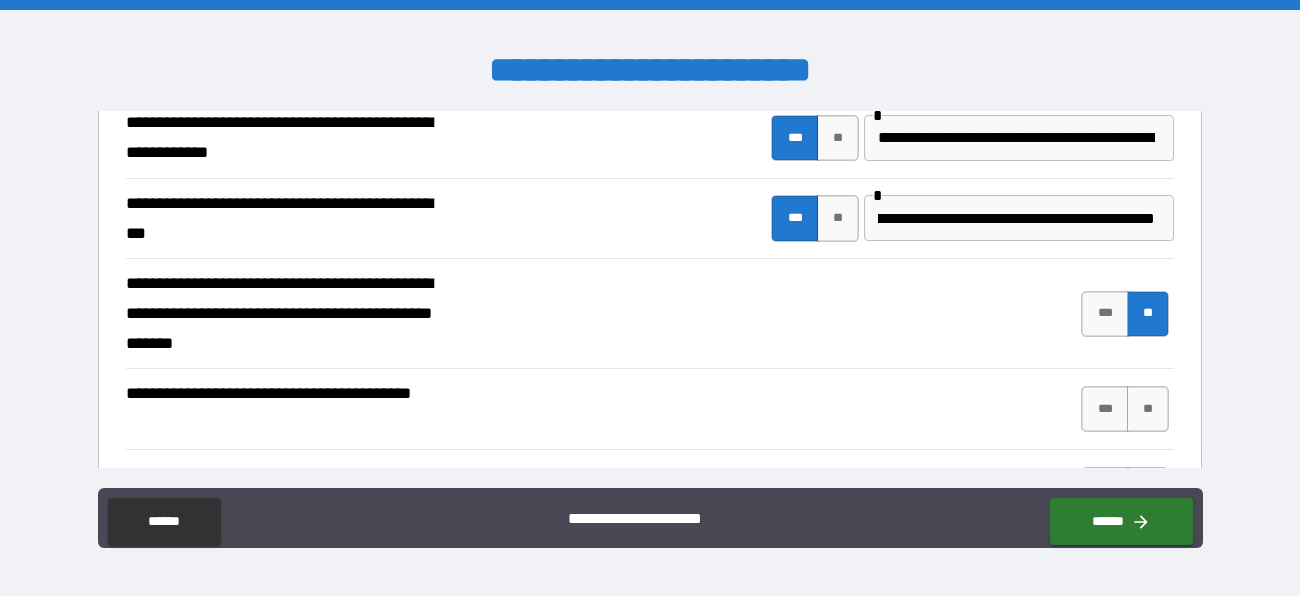 scroll, scrollTop: 0, scrollLeft: 0, axis: both 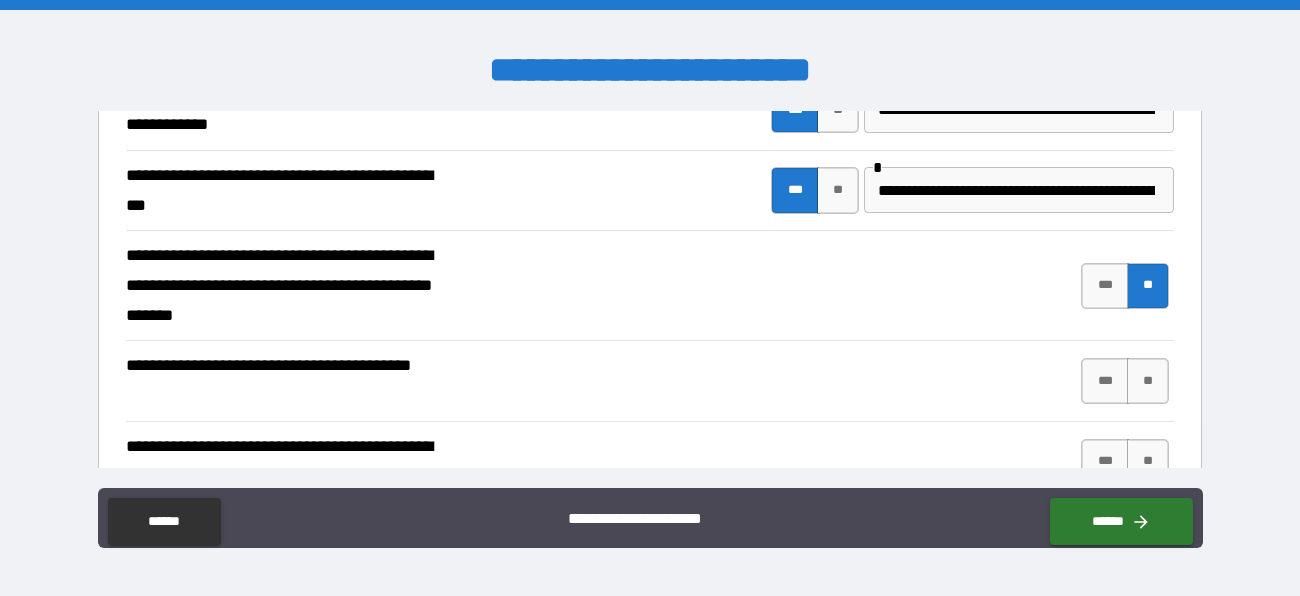 click on "[EMAIL]" at bounding box center [1016, 190] 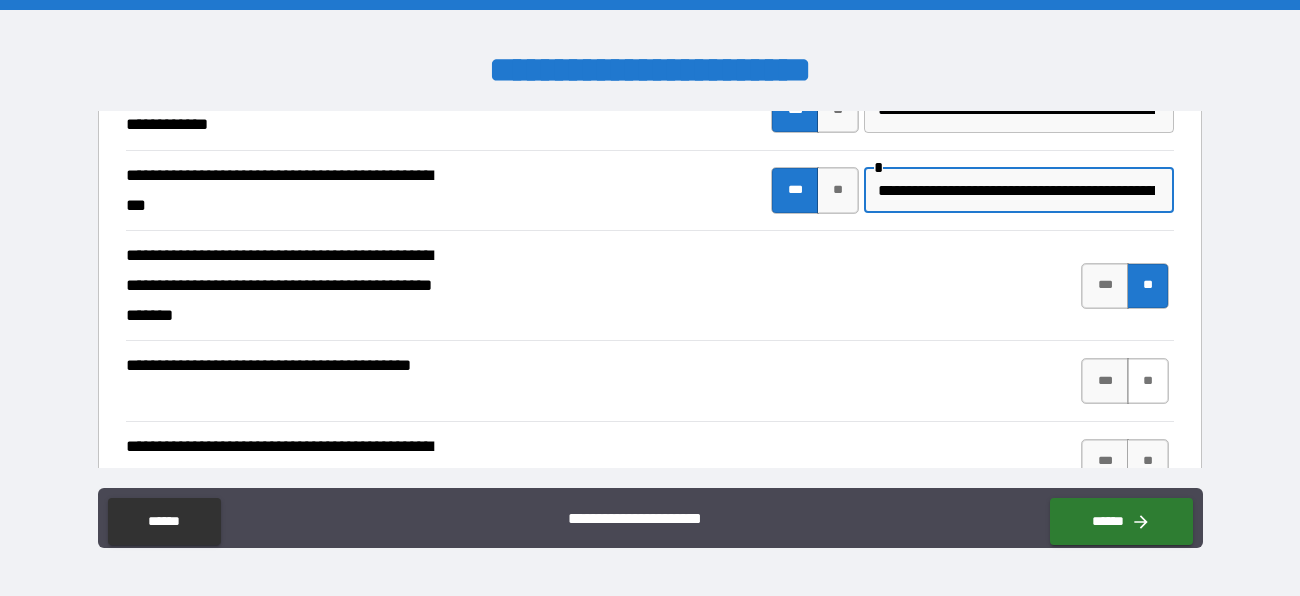 type on "**********" 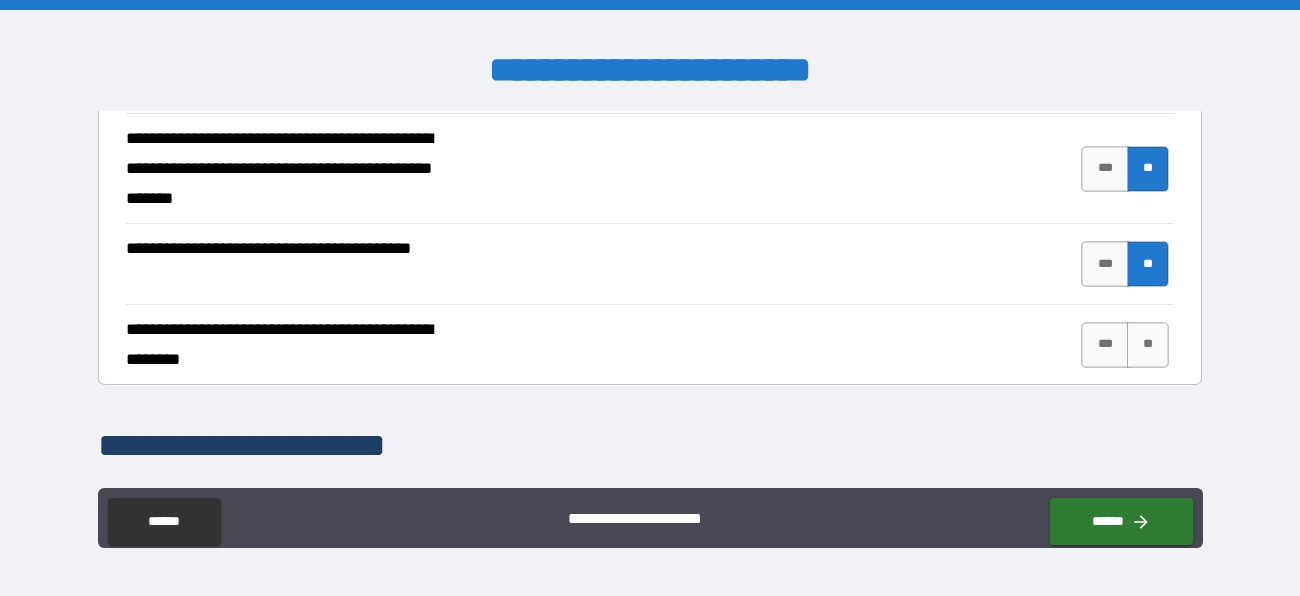 scroll, scrollTop: 716, scrollLeft: 0, axis: vertical 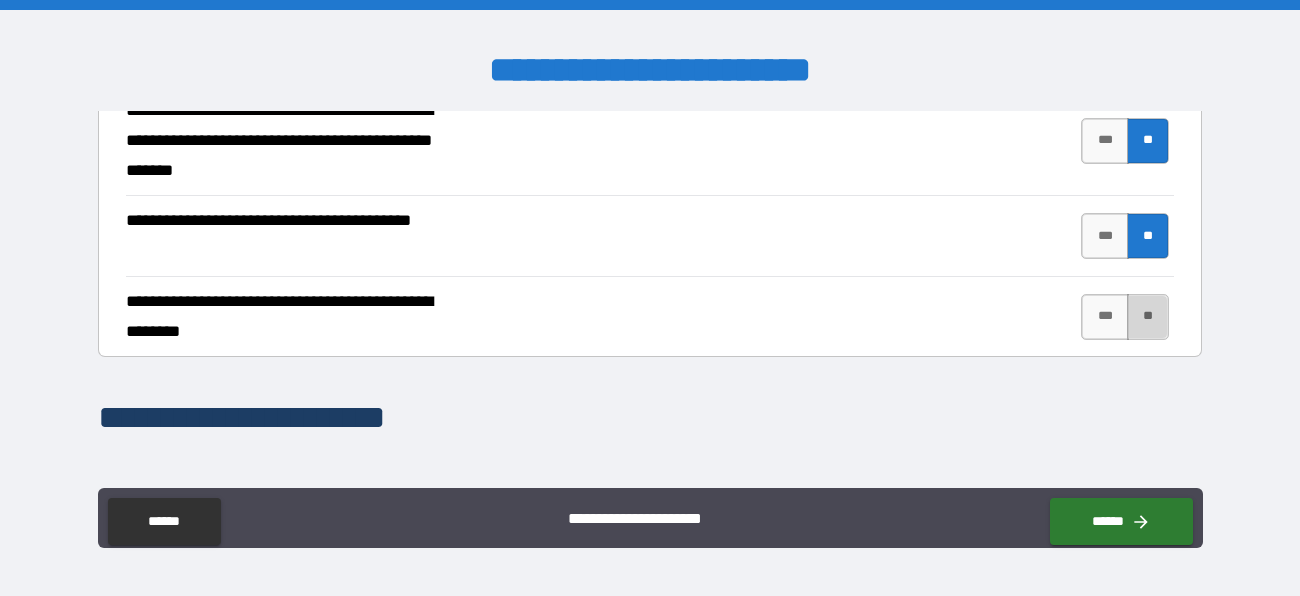 click on "**" at bounding box center (1148, 317) 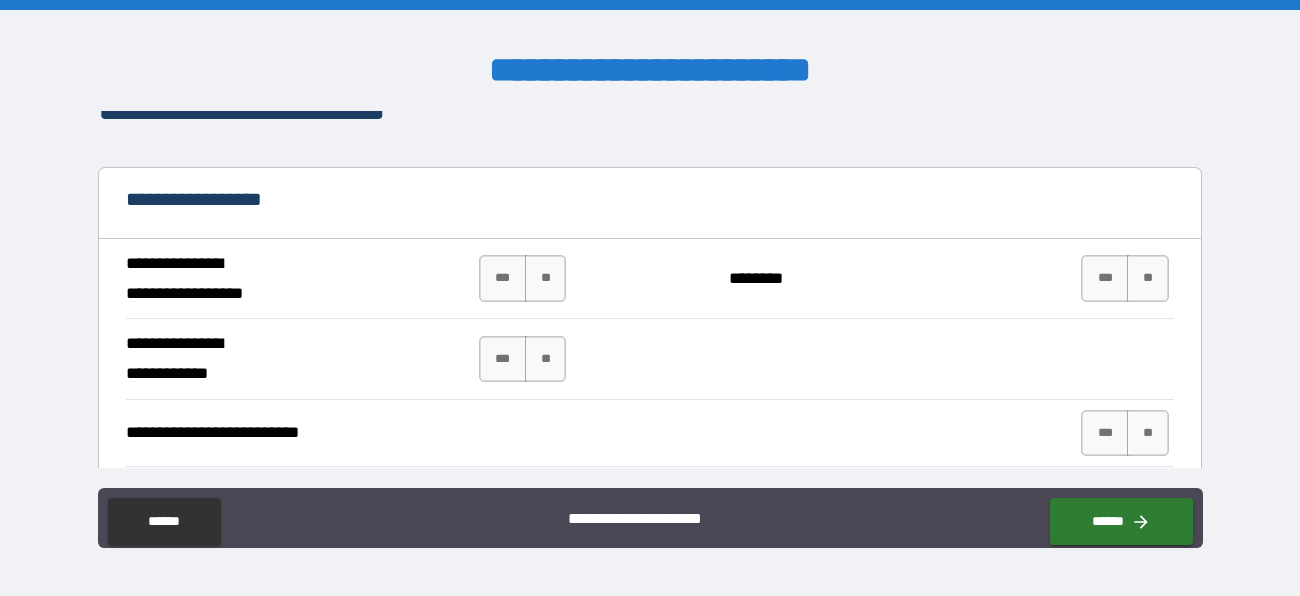 scroll, scrollTop: 1080, scrollLeft: 0, axis: vertical 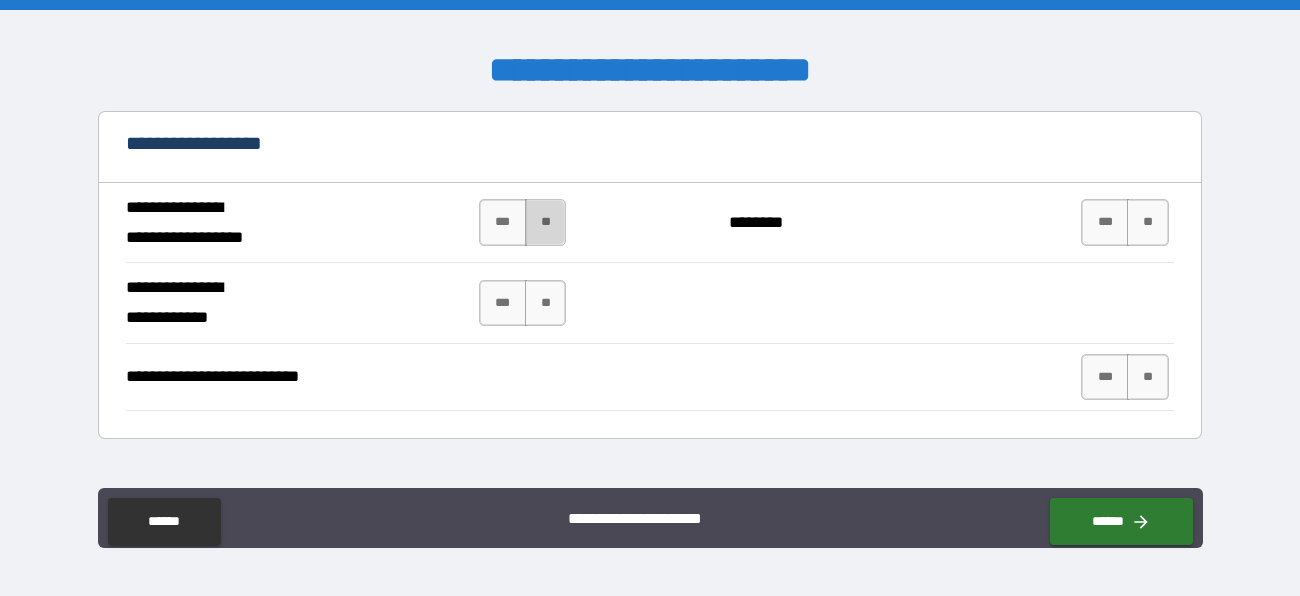 click on "**" at bounding box center [546, 222] 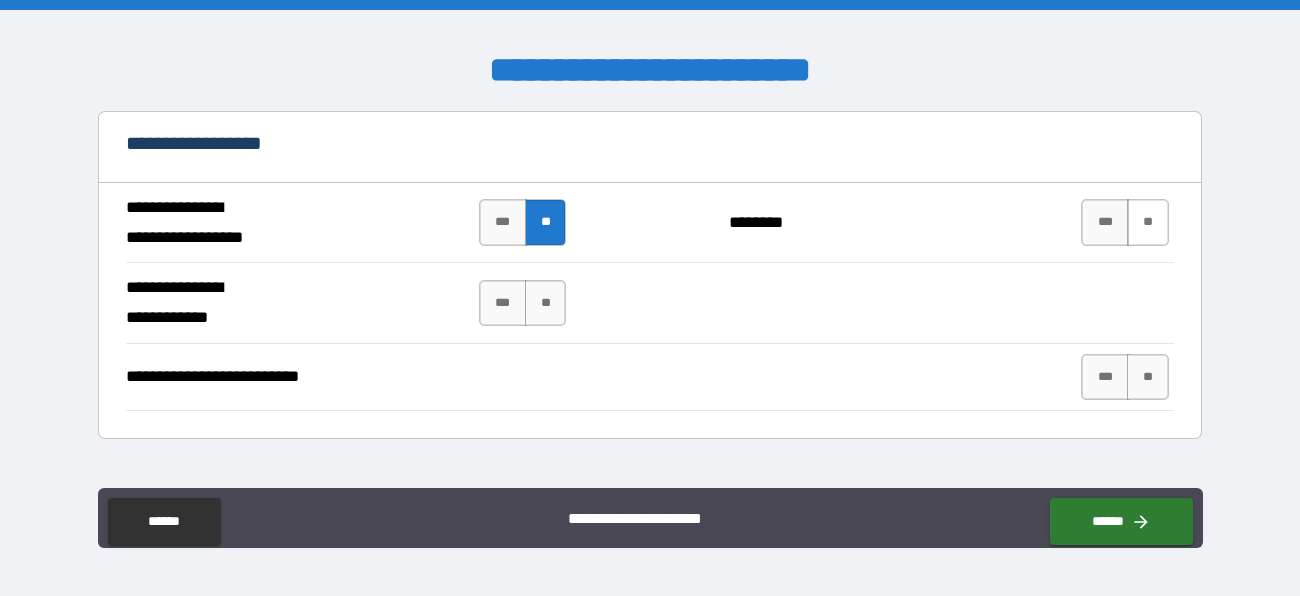click on "**" at bounding box center [1148, 222] 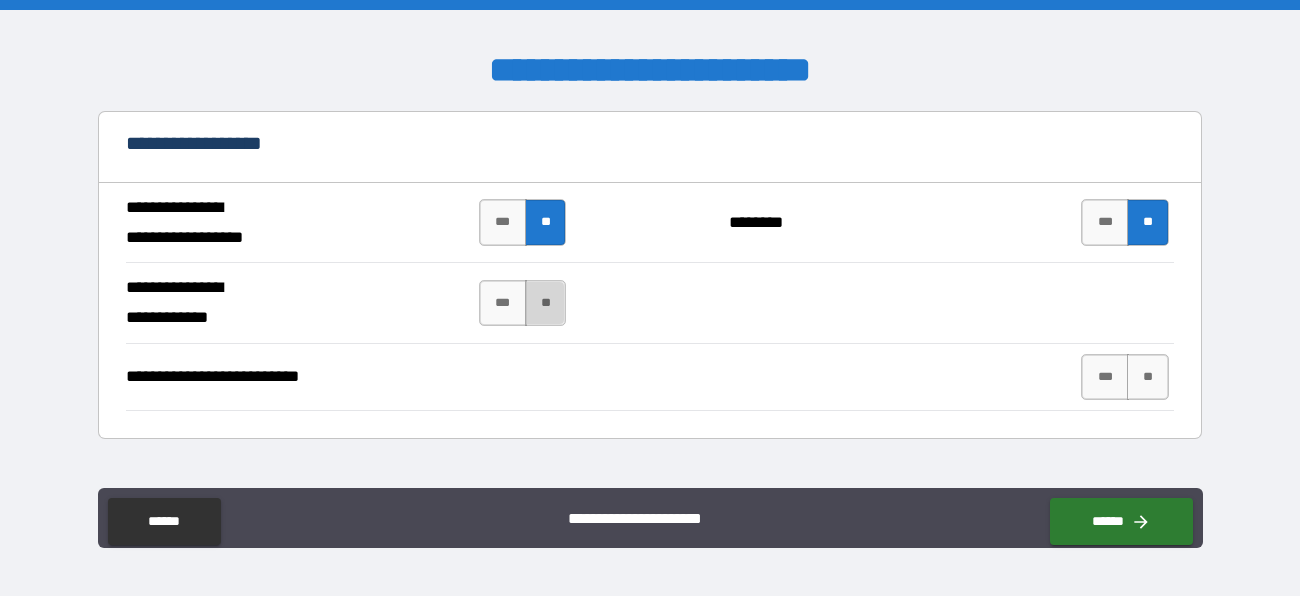 click on "**" at bounding box center (546, 303) 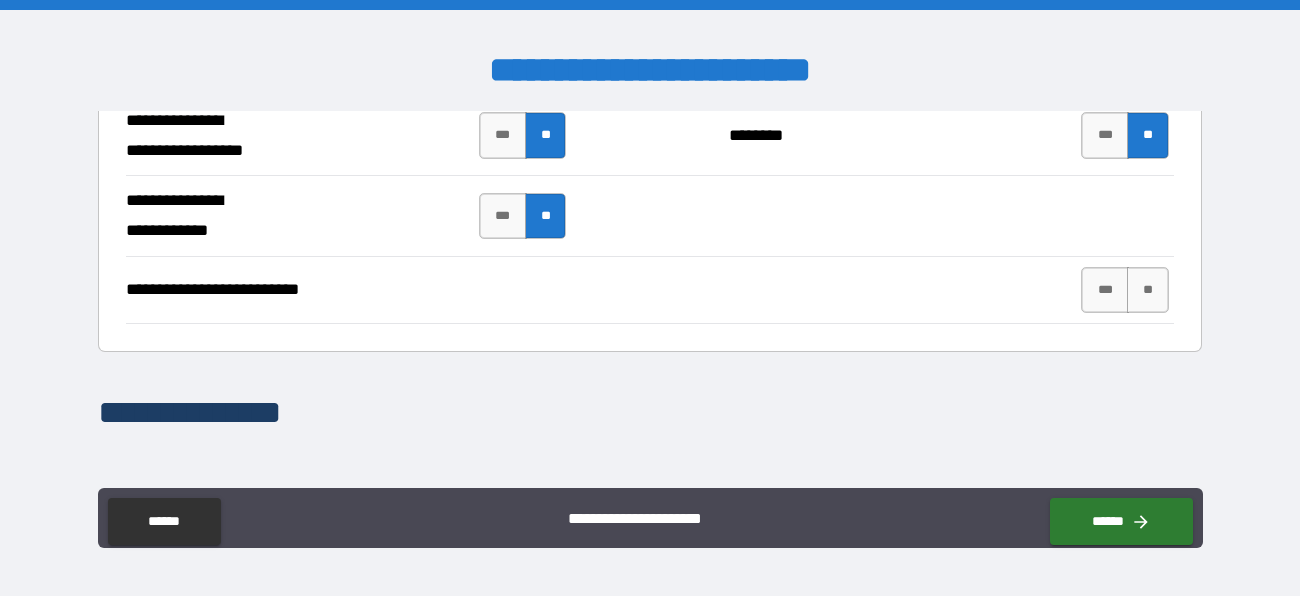 scroll, scrollTop: 1225, scrollLeft: 0, axis: vertical 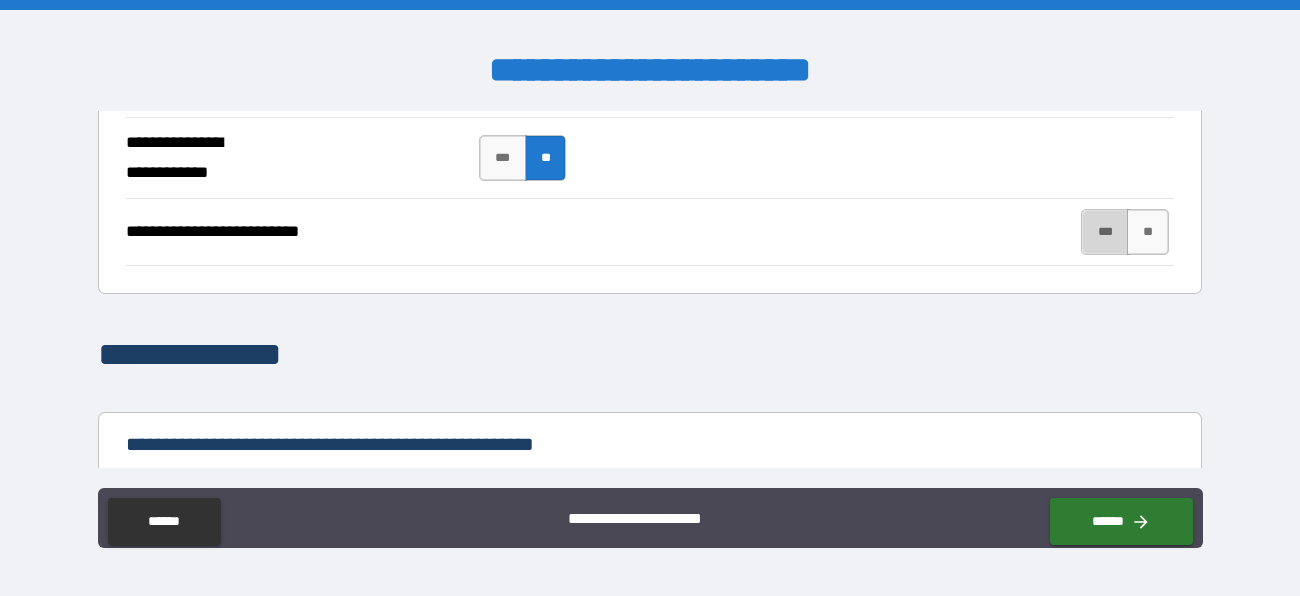 click on "***" at bounding box center [1105, 232] 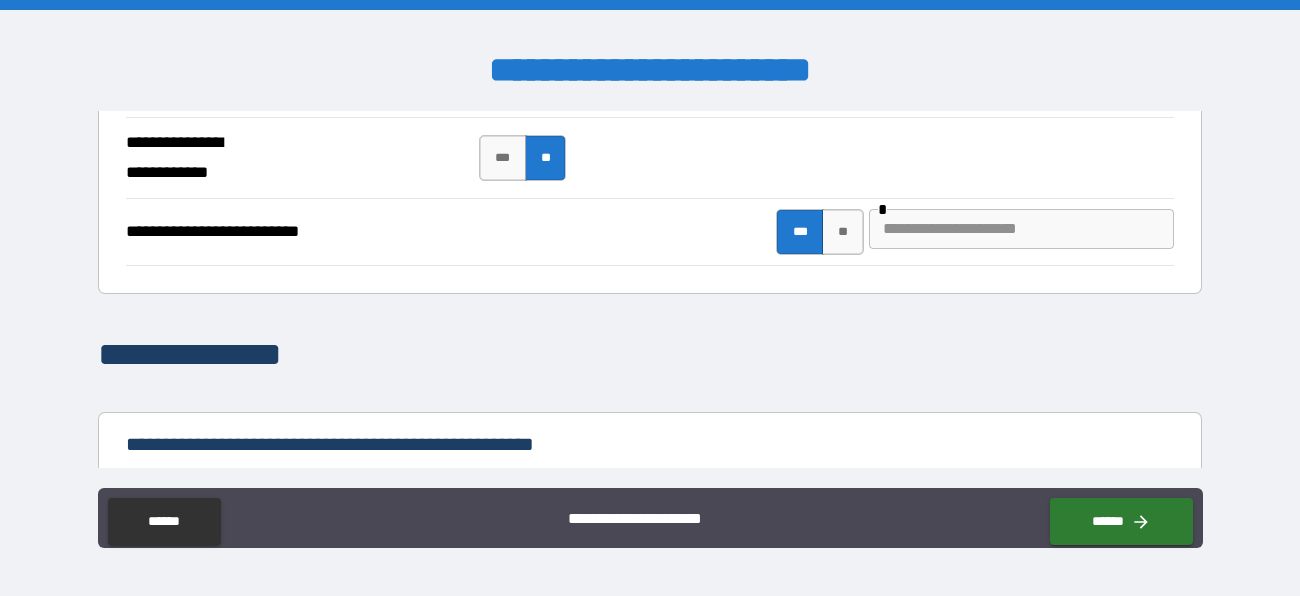 click at bounding box center [1021, 229] 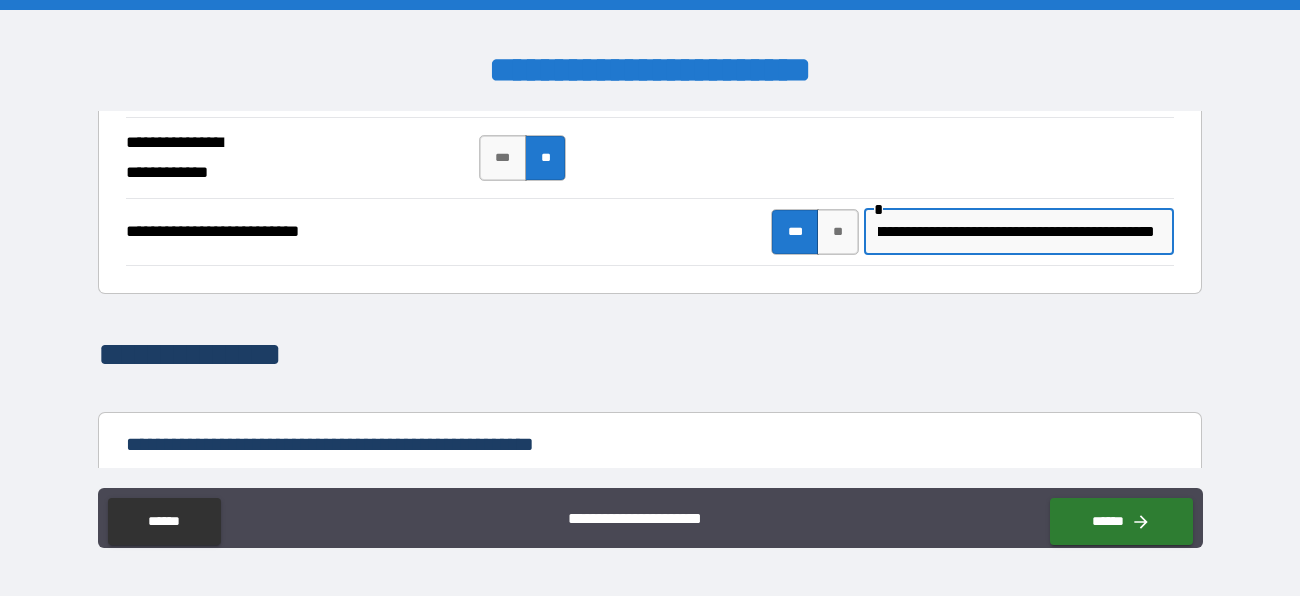 scroll, scrollTop: 0, scrollLeft: 276, axis: horizontal 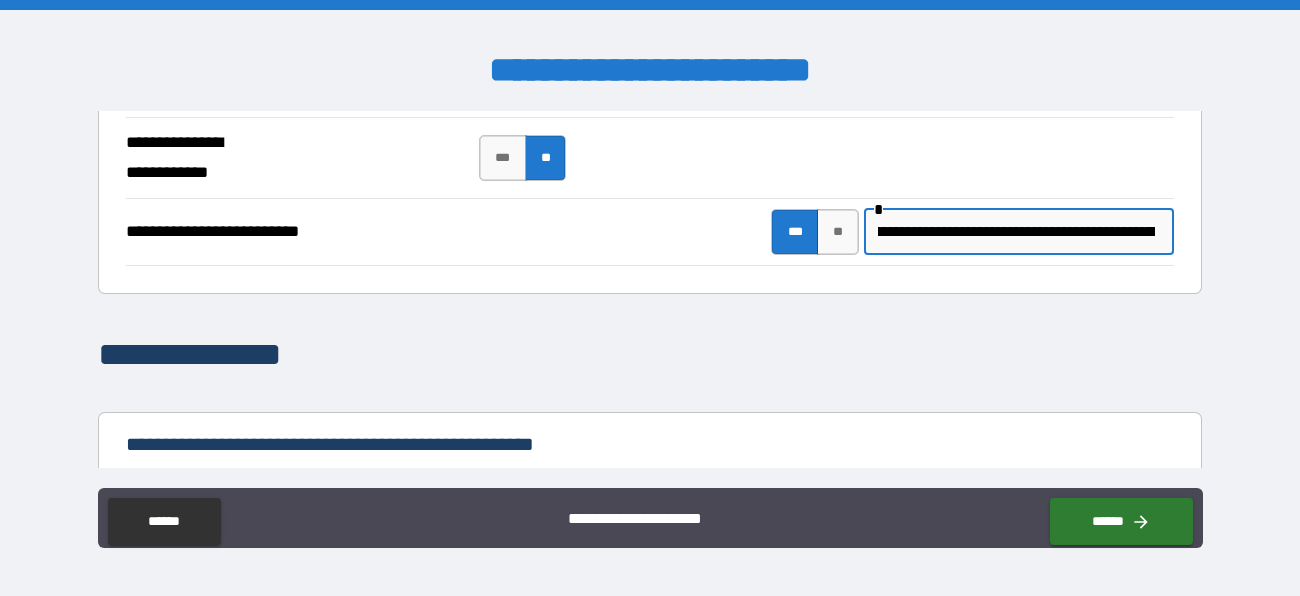 click on "**********" at bounding box center (1016, 232) 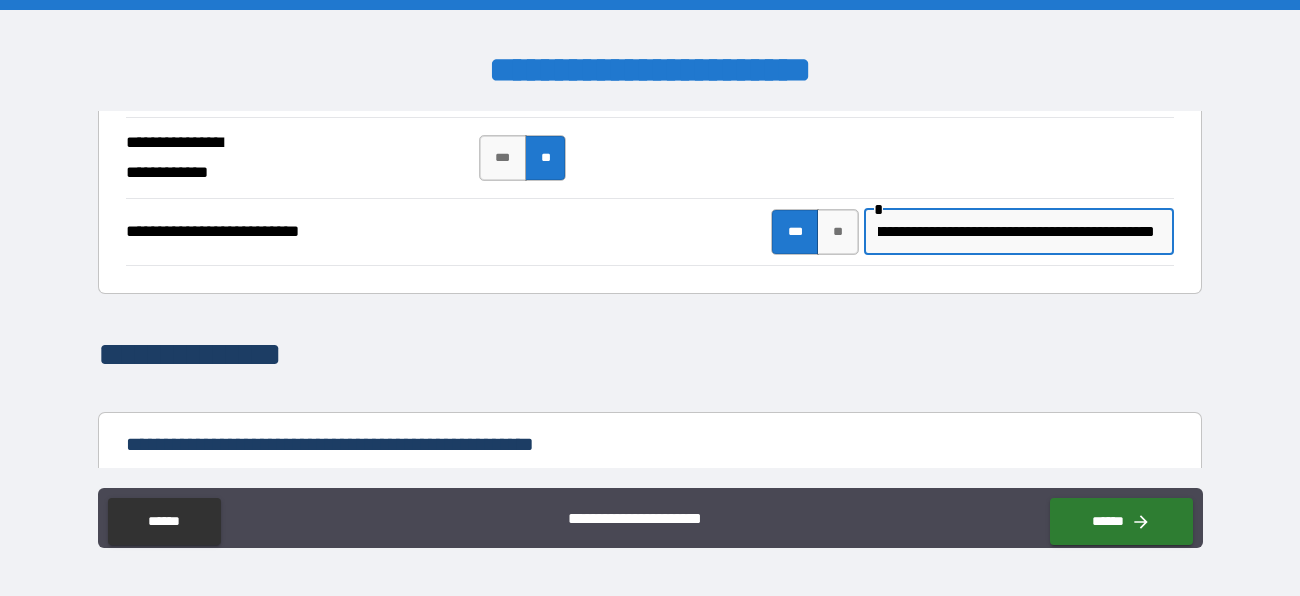 scroll, scrollTop: 0, scrollLeft: 1173, axis: horizontal 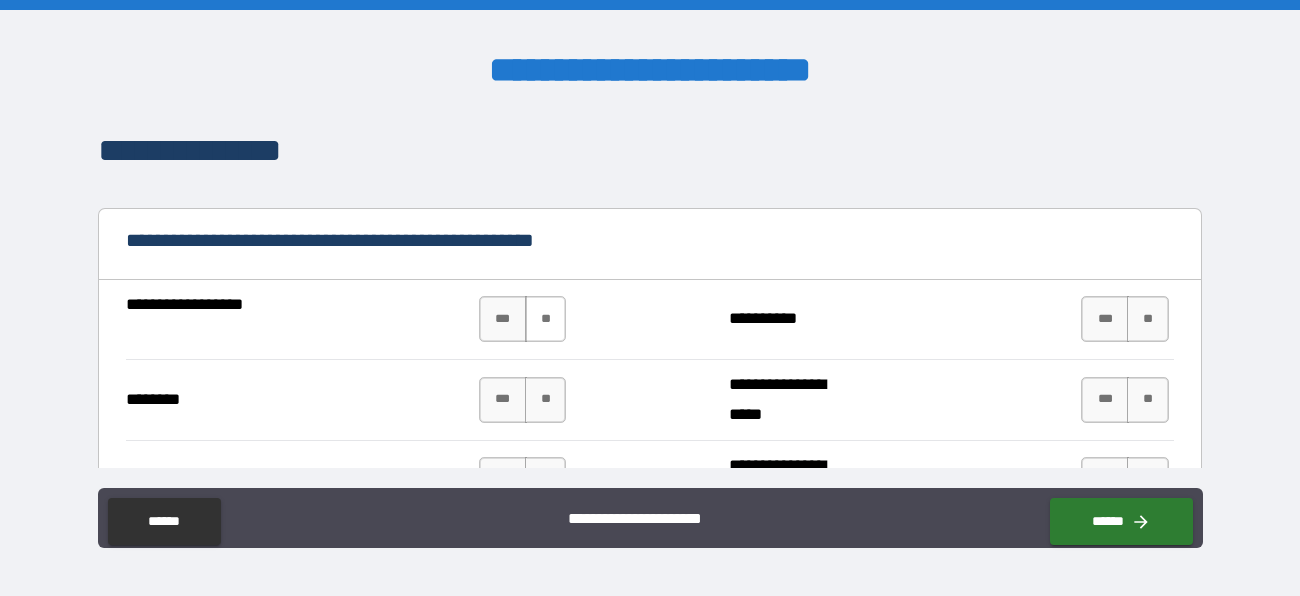 type on "[PHONE]" 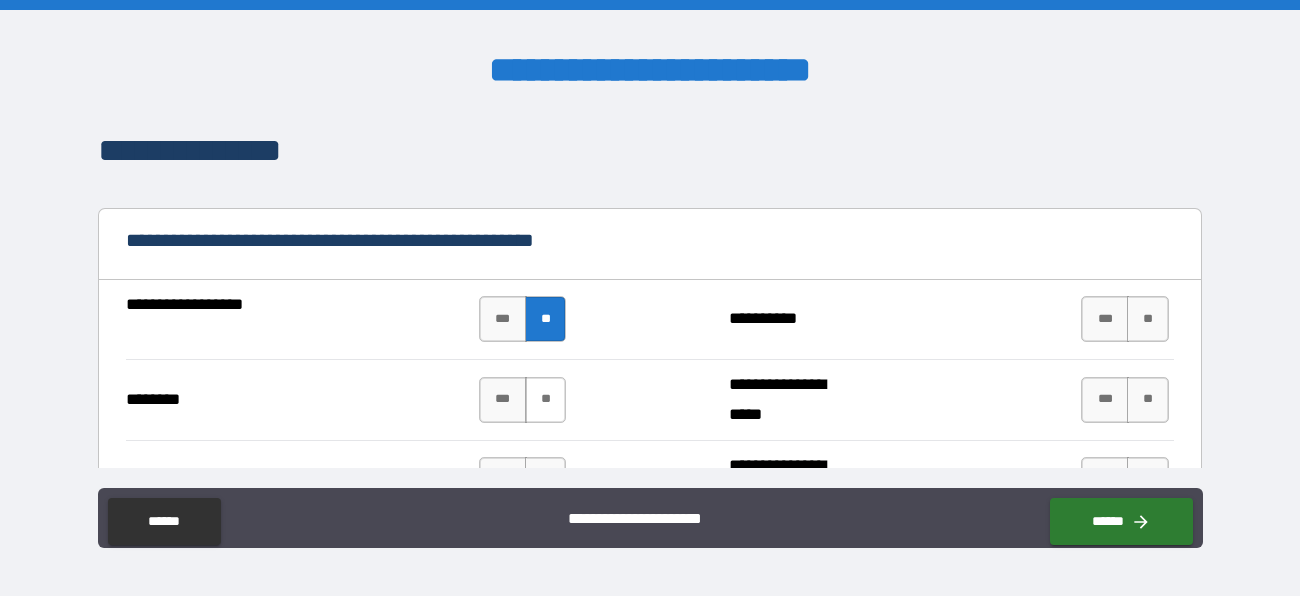 scroll, scrollTop: 0, scrollLeft: 0, axis: both 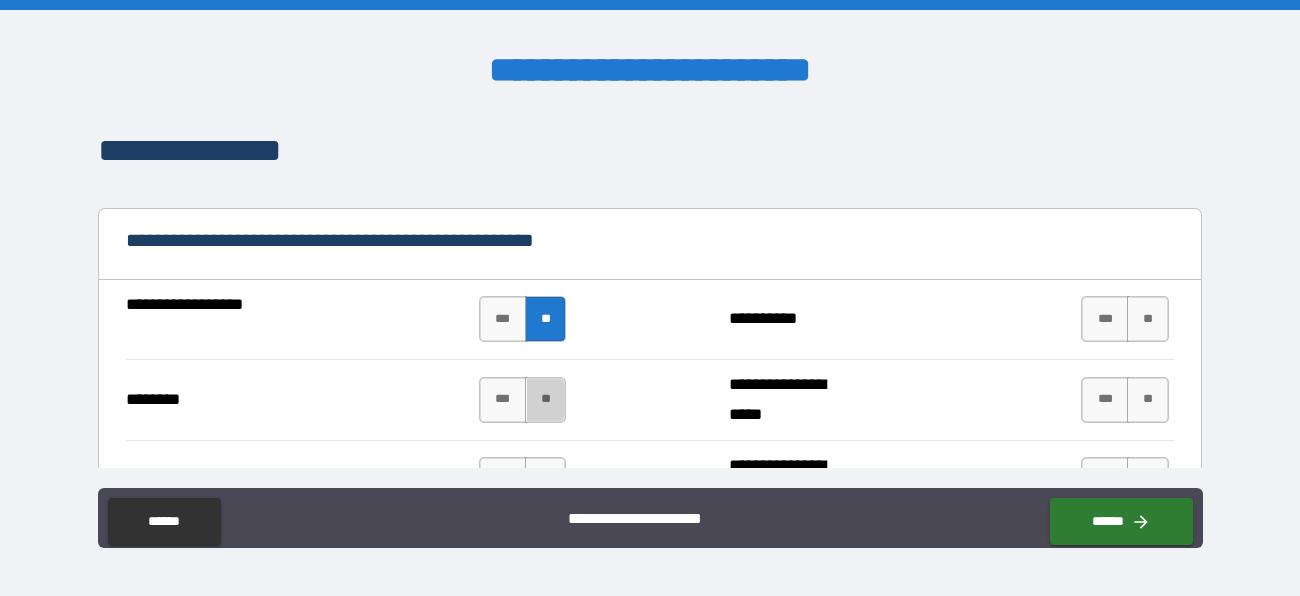 drag, startPoint x: 534, startPoint y: 413, endPoint x: 565, endPoint y: 410, distance: 31.144823 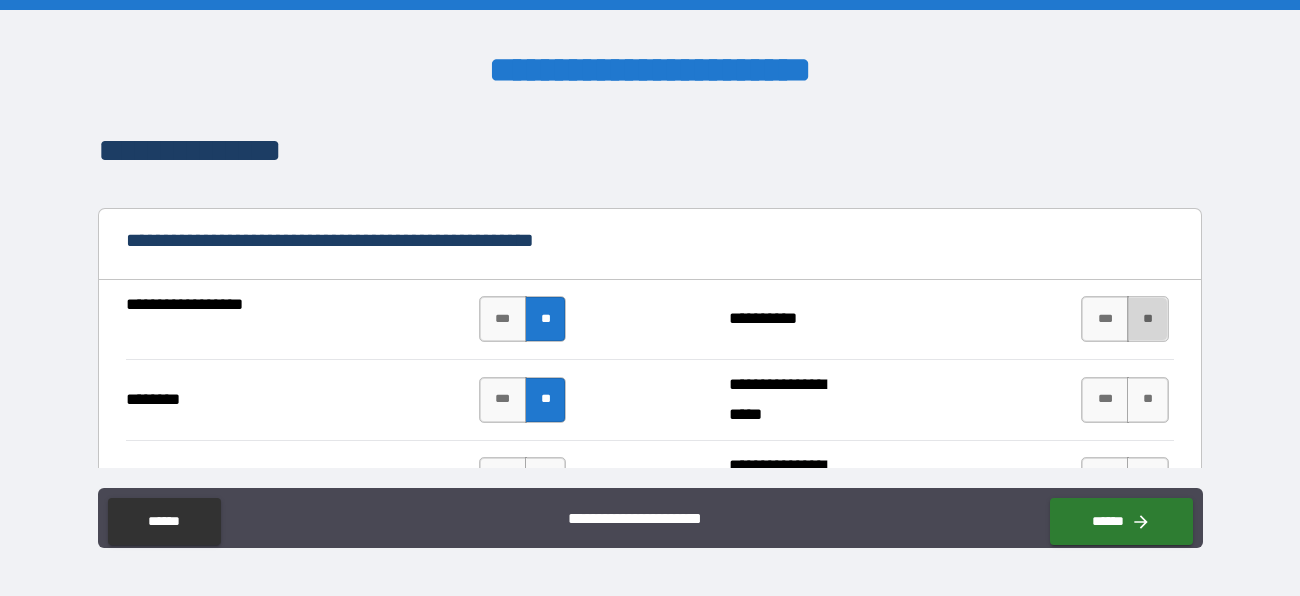 click on "**" at bounding box center (1148, 319) 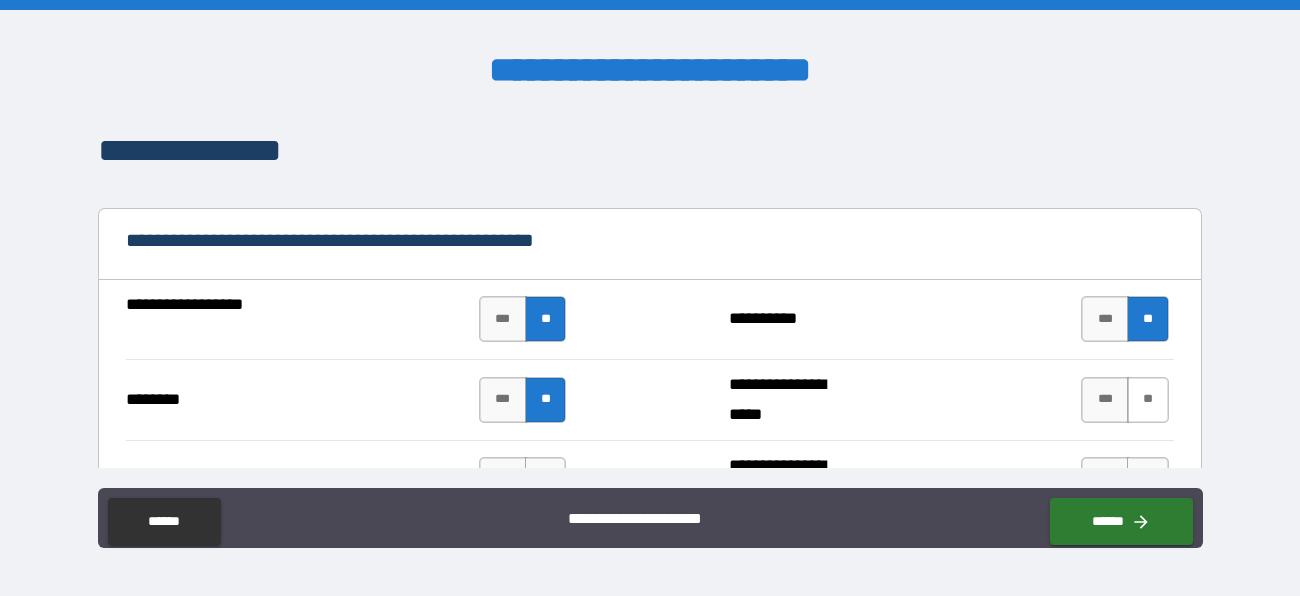 click on "**" at bounding box center [1148, 400] 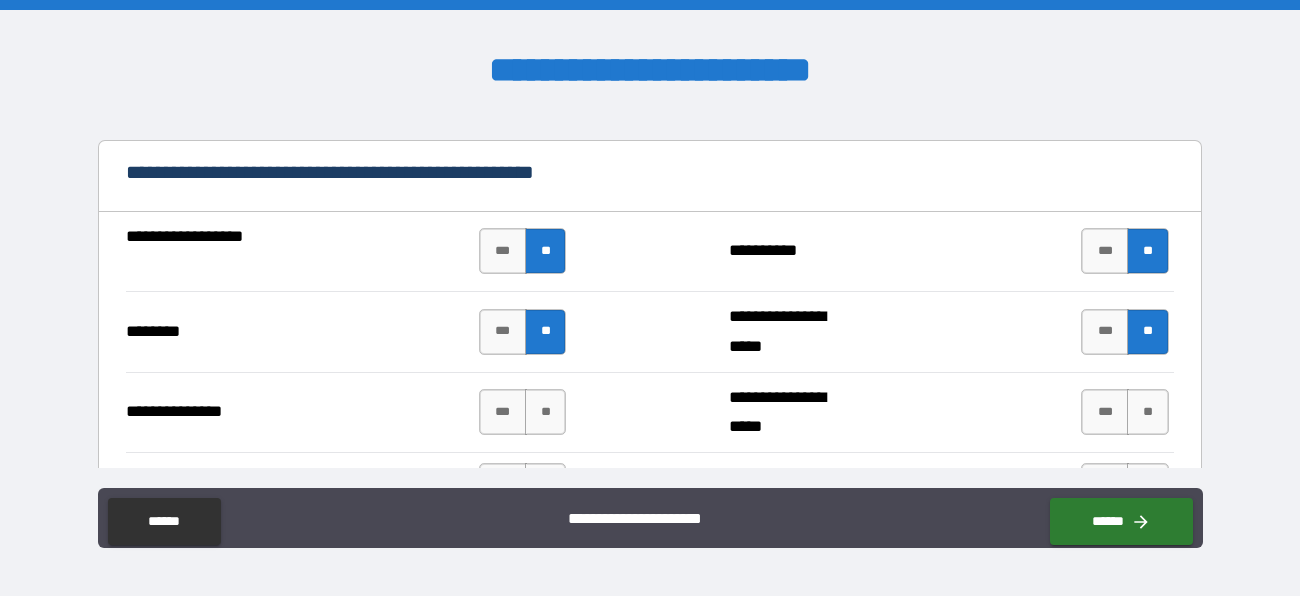 scroll, scrollTop: 1656, scrollLeft: 0, axis: vertical 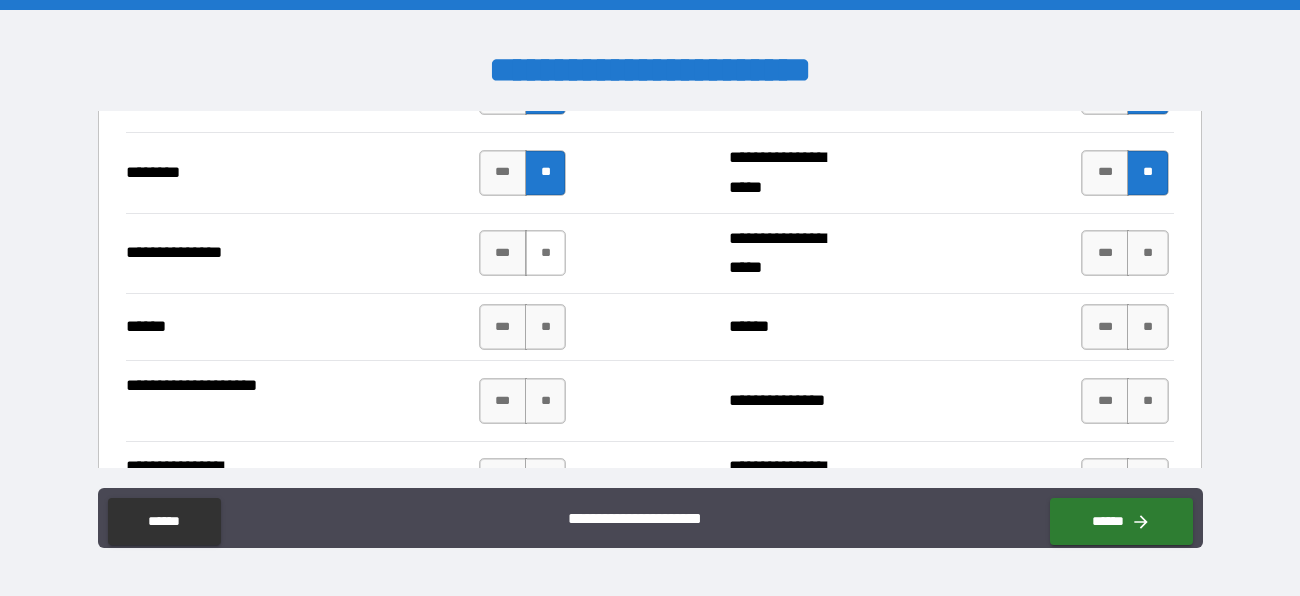 click on "**" at bounding box center (546, 253) 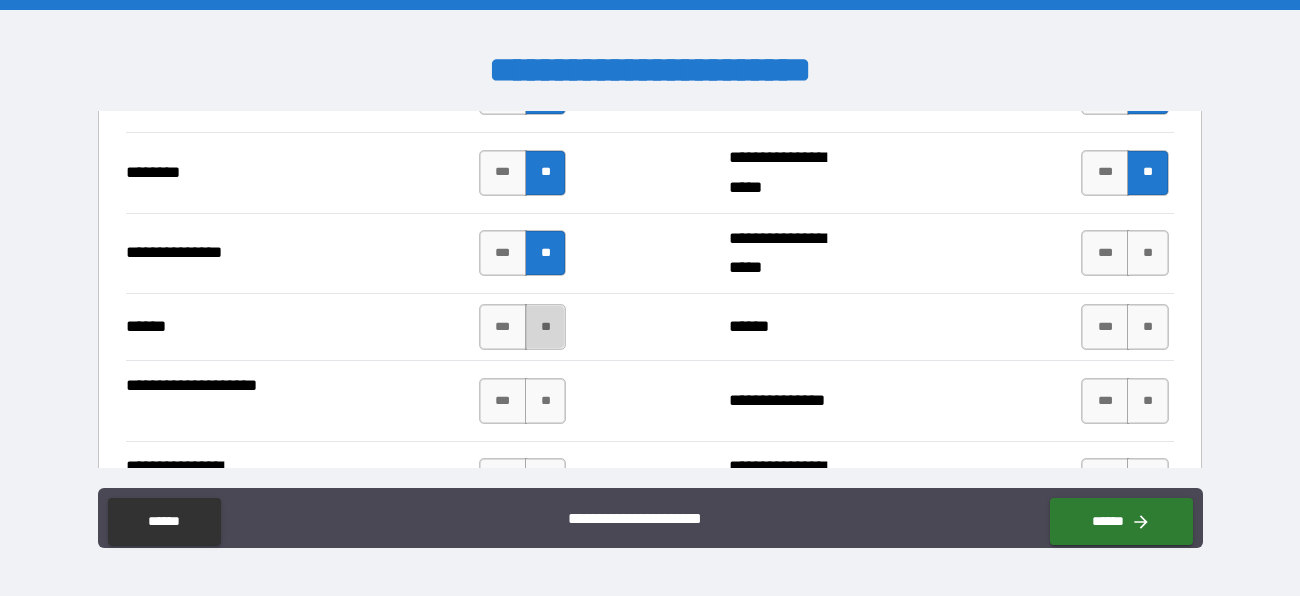 click on "**" at bounding box center (546, 327) 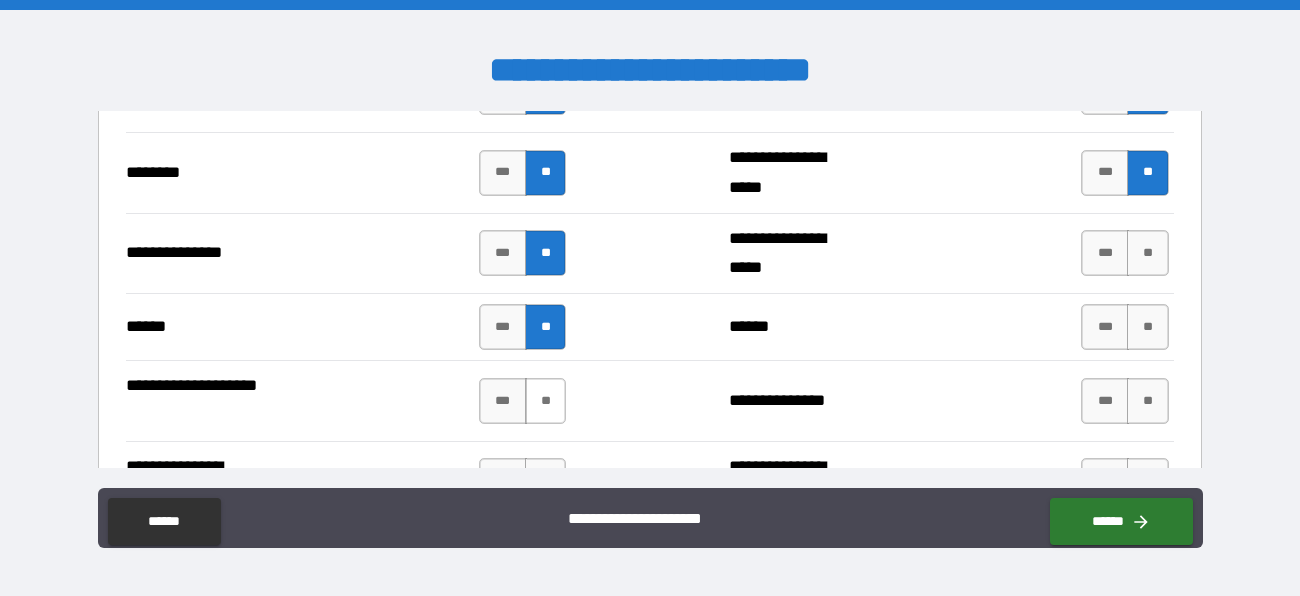click on "**" at bounding box center (546, 401) 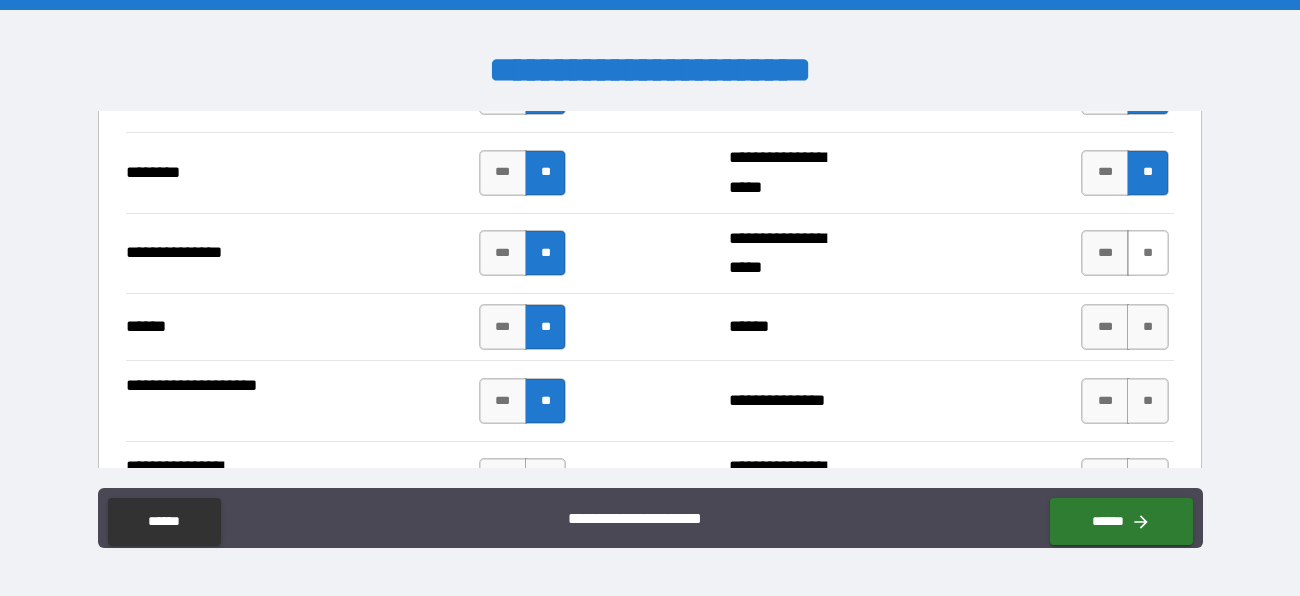 click on "**" at bounding box center [1148, 253] 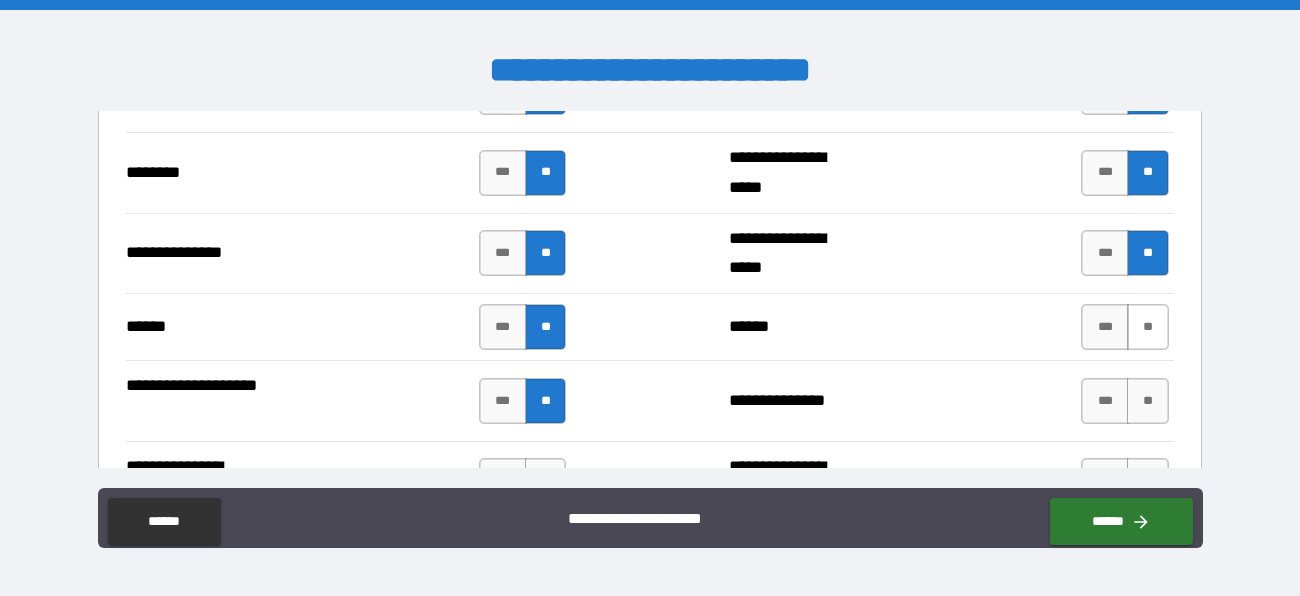 click on "**" at bounding box center (1148, 327) 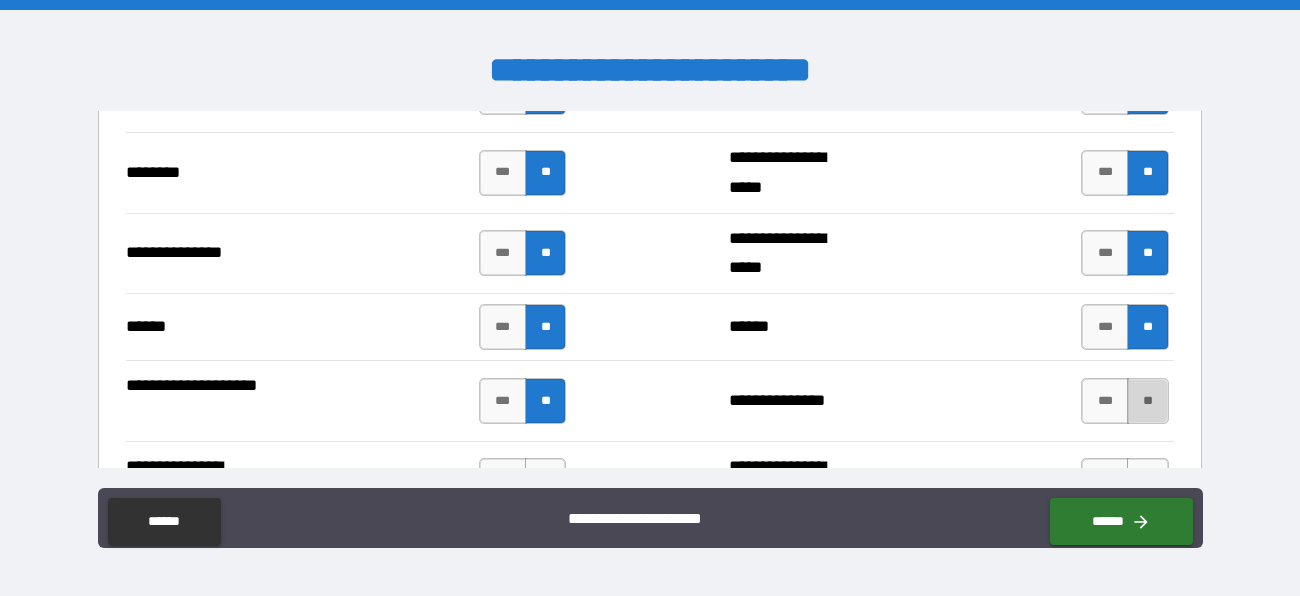 click on "**" at bounding box center [1148, 401] 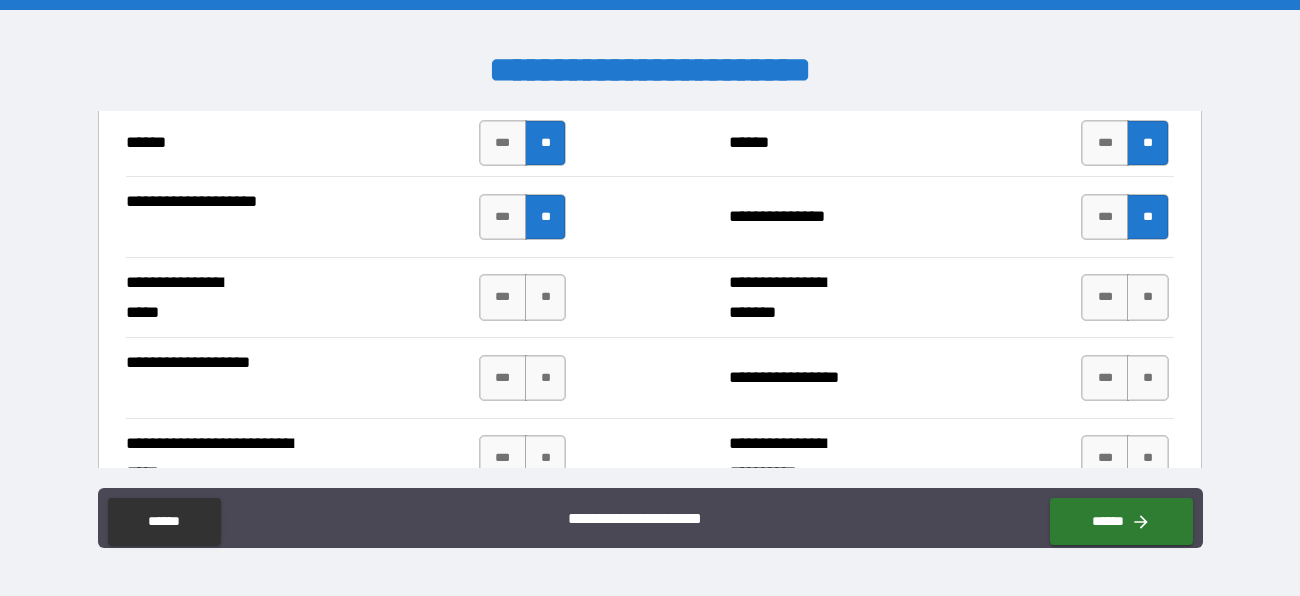 scroll, scrollTop: 1899, scrollLeft: 0, axis: vertical 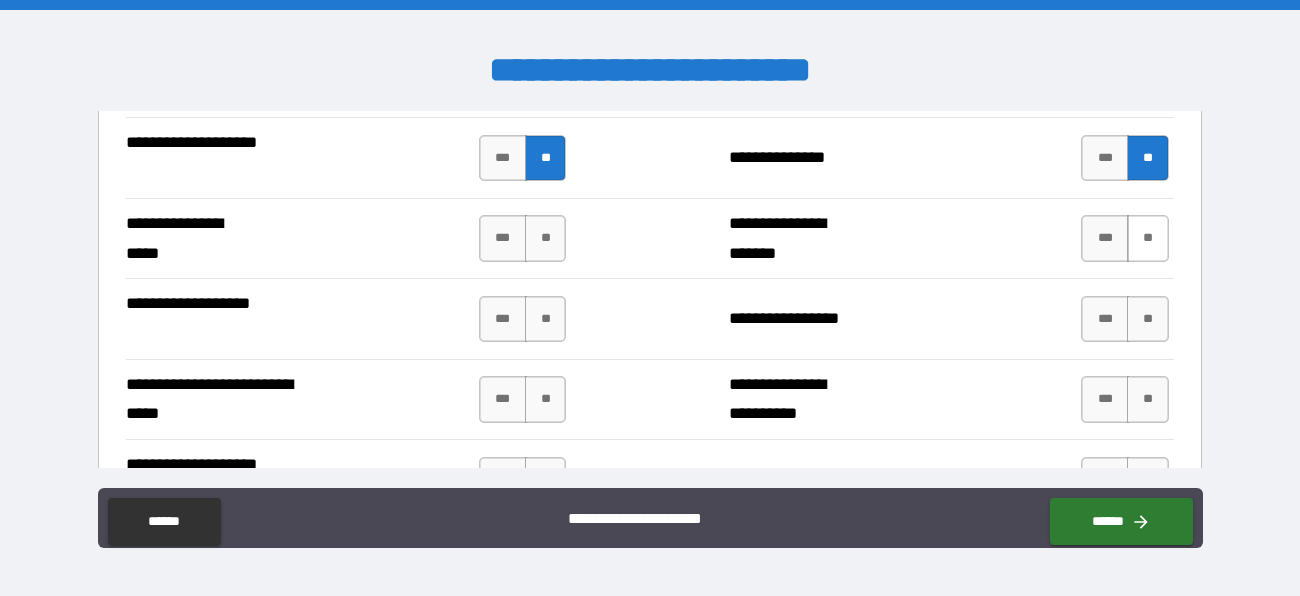 click on "**" at bounding box center (1148, 238) 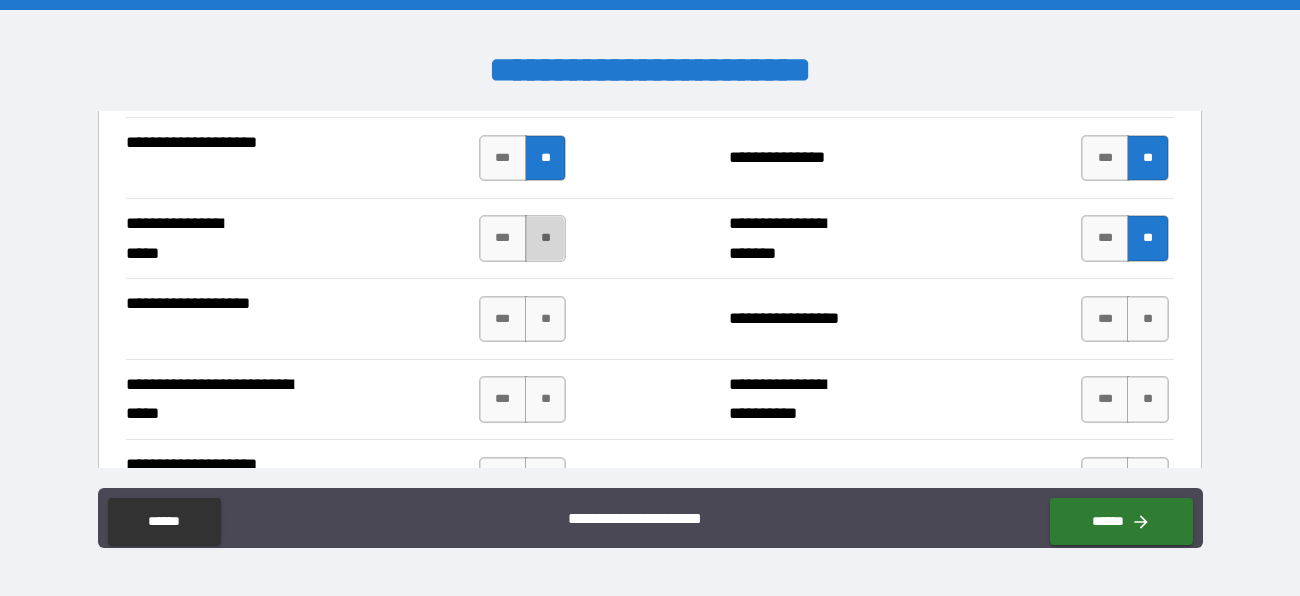 click on "**" at bounding box center [546, 238] 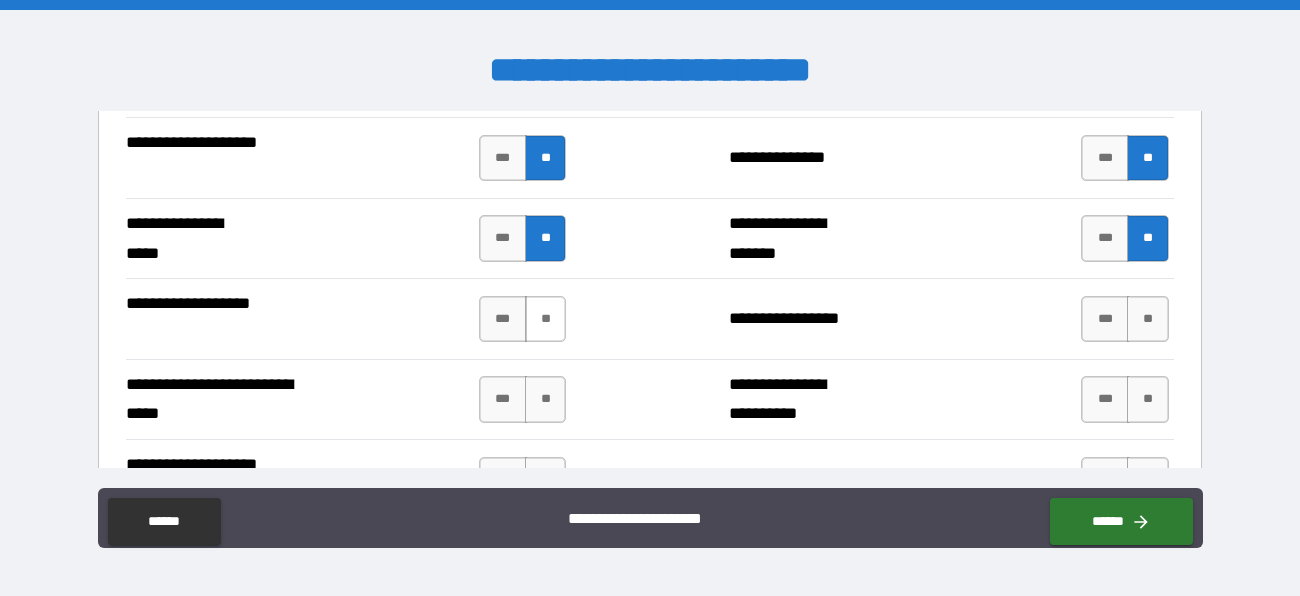 click on "**" at bounding box center [546, 319] 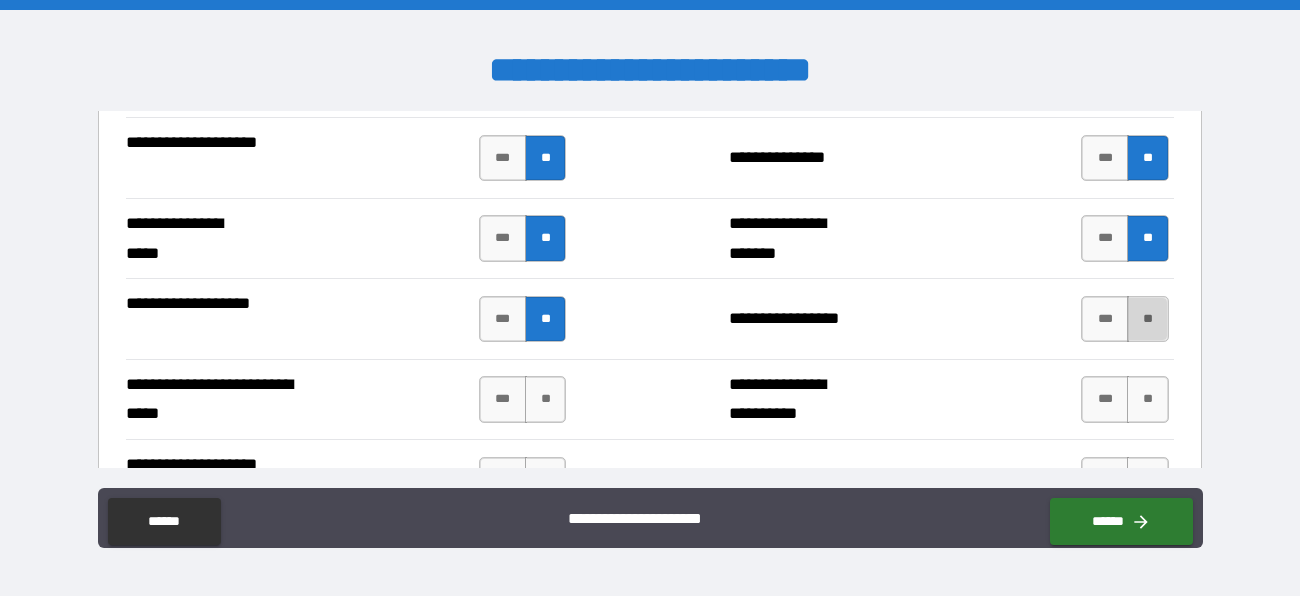 click on "**" at bounding box center [1148, 319] 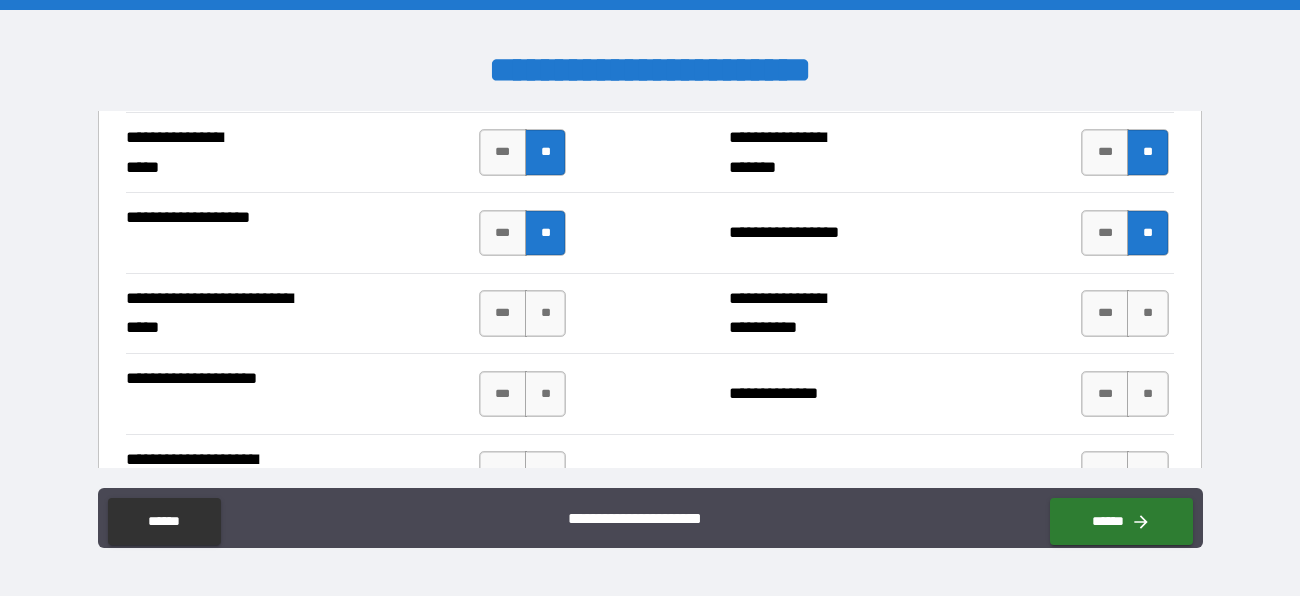 scroll, scrollTop: 1993, scrollLeft: 0, axis: vertical 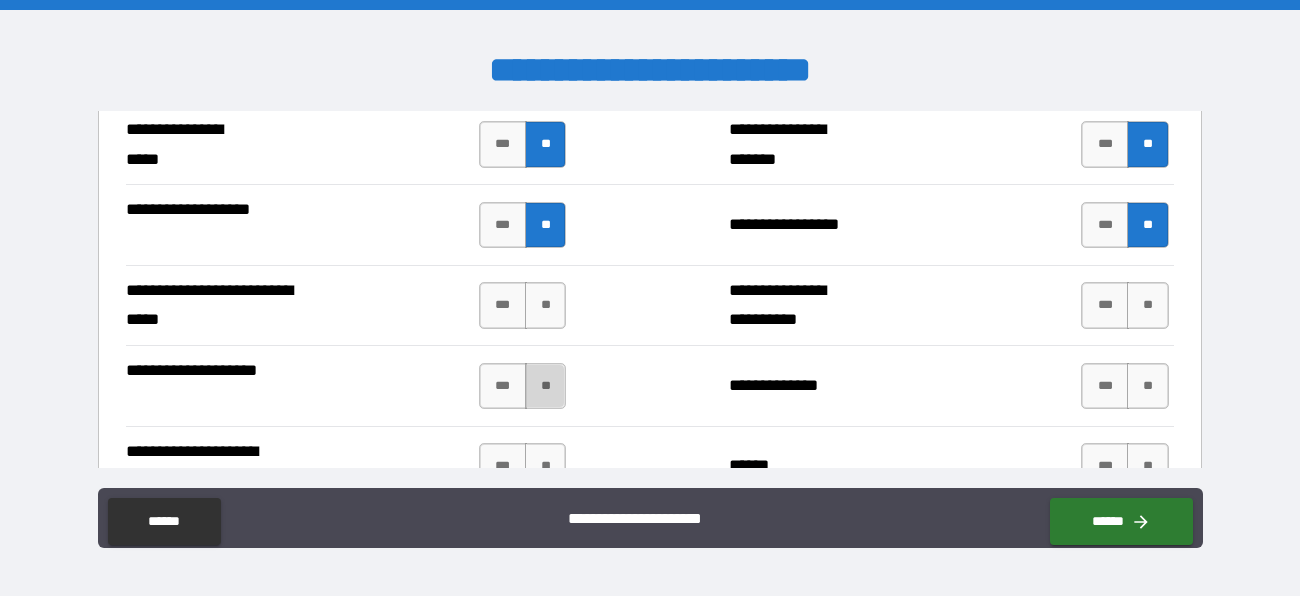 click on "**" at bounding box center (546, 386) 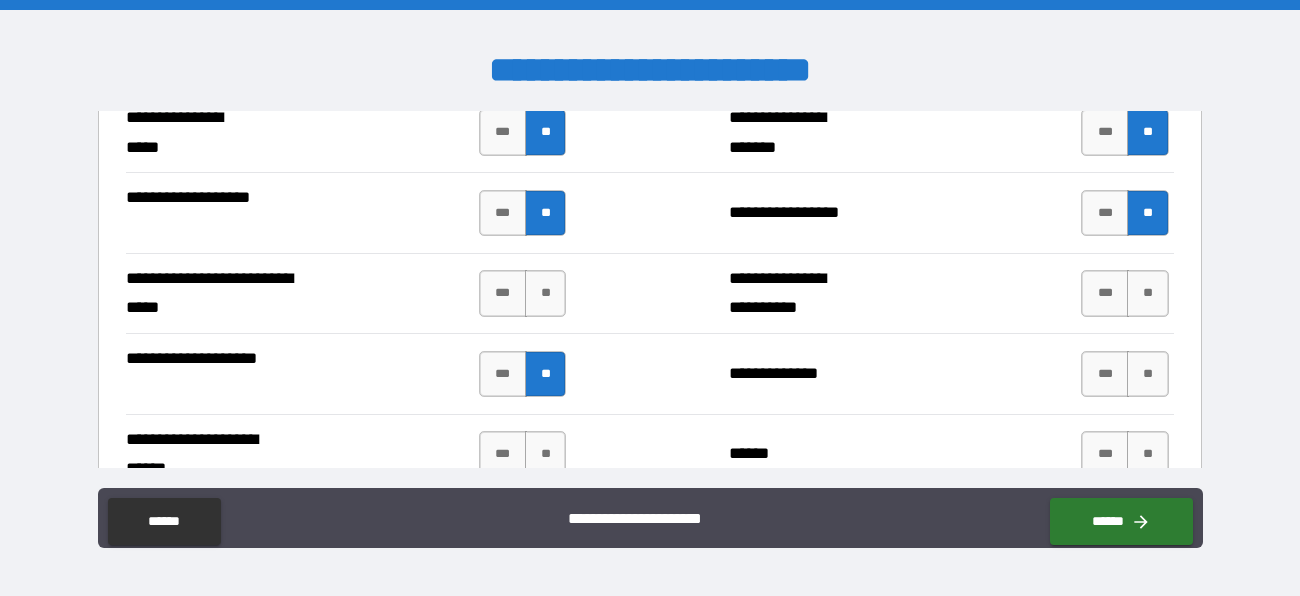 scroll, scrollTop: 2060, scrollLeft: 0, axis: vertical 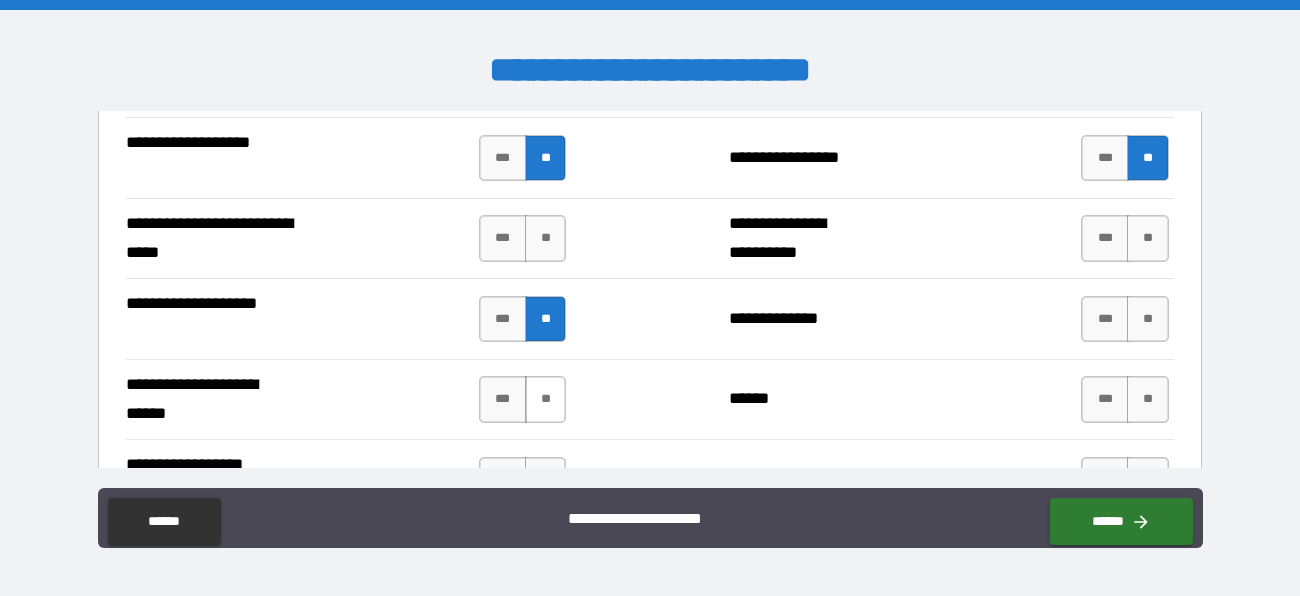 click on "**" at bounding box center [546, 399] 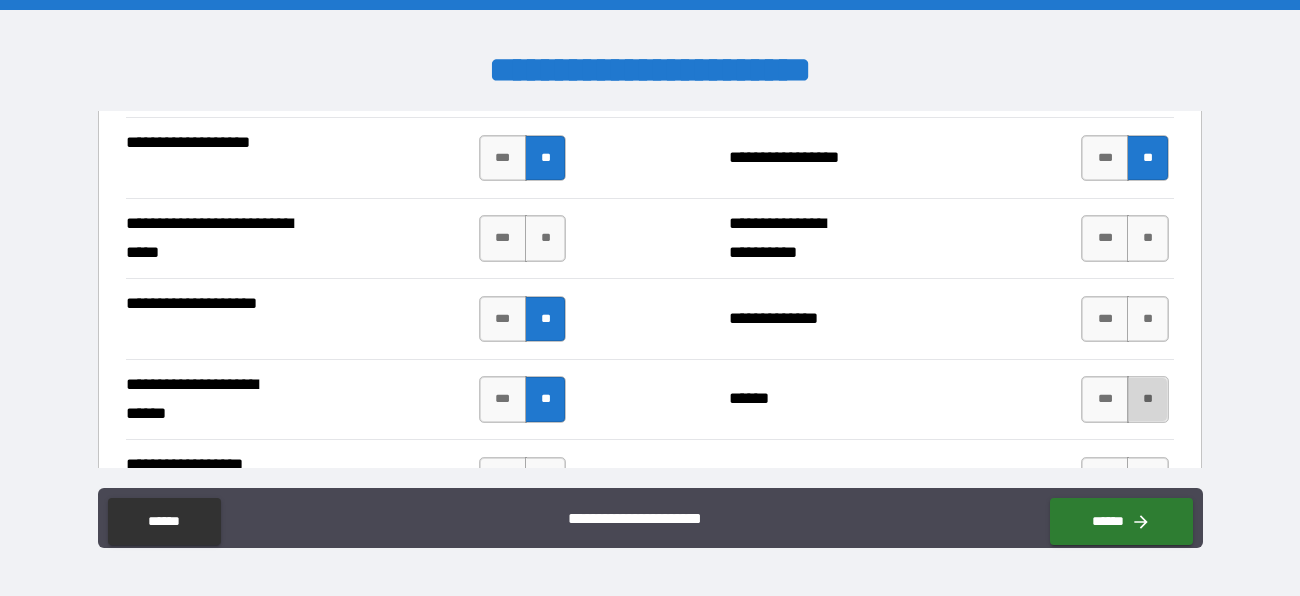 click on "**" at bounding box center [1148, 399] 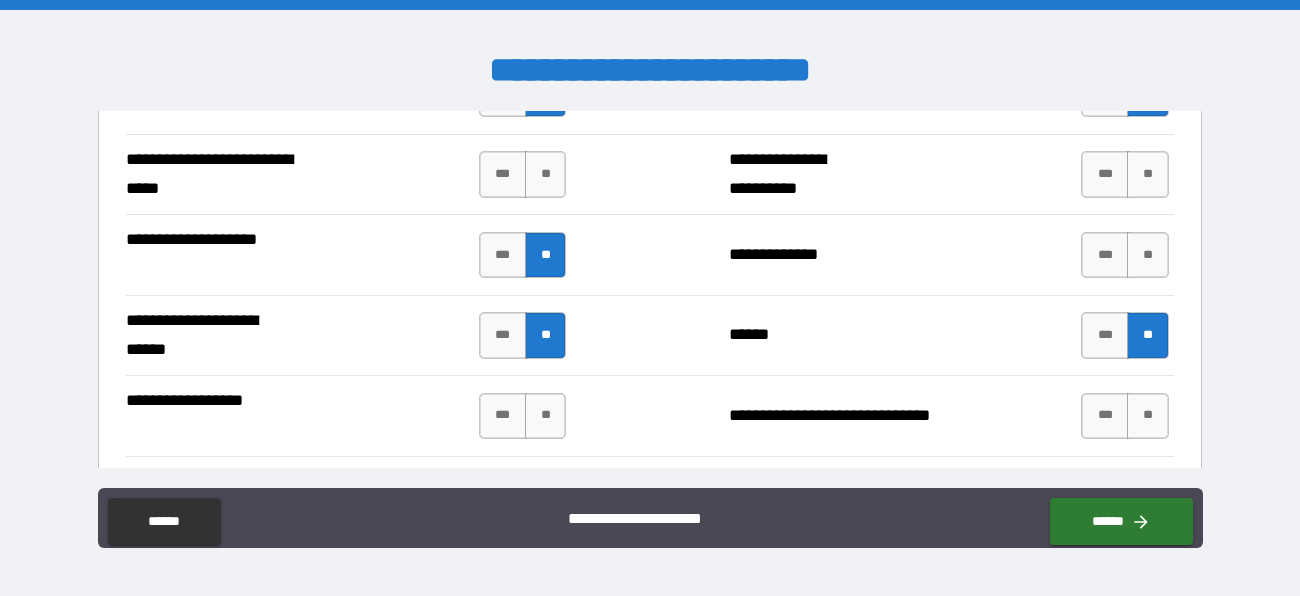 scroll, scrollTop: 2173, scrollLeft: 0, axis: vertical 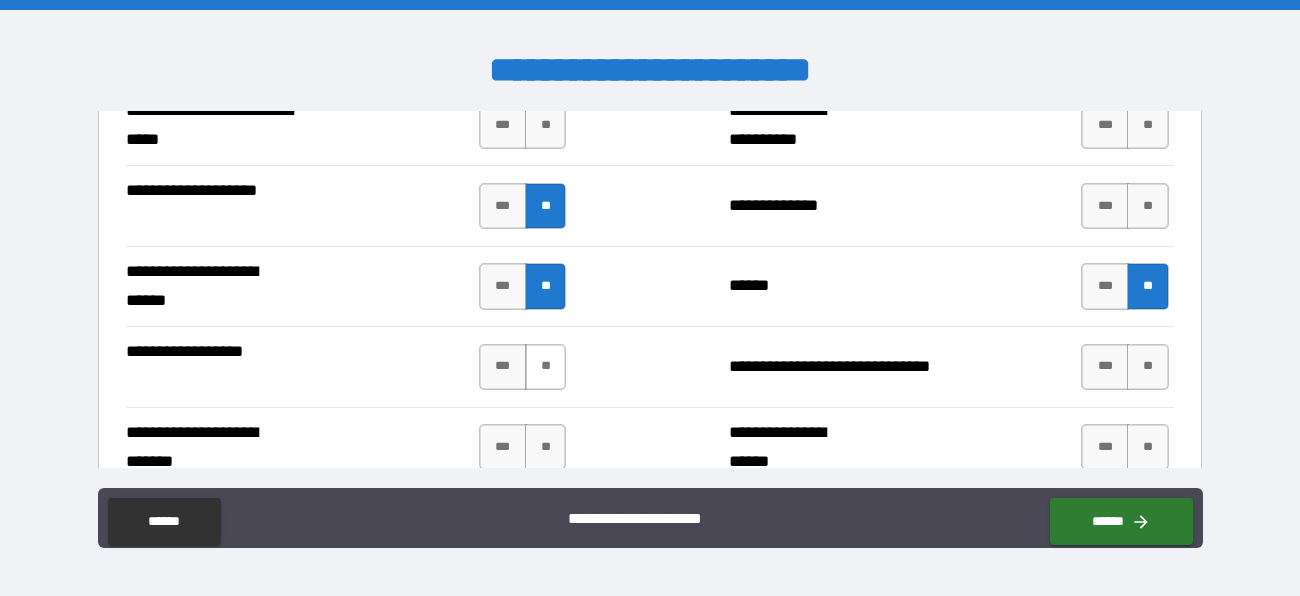 click on "**" at bounding box center [546, 367] 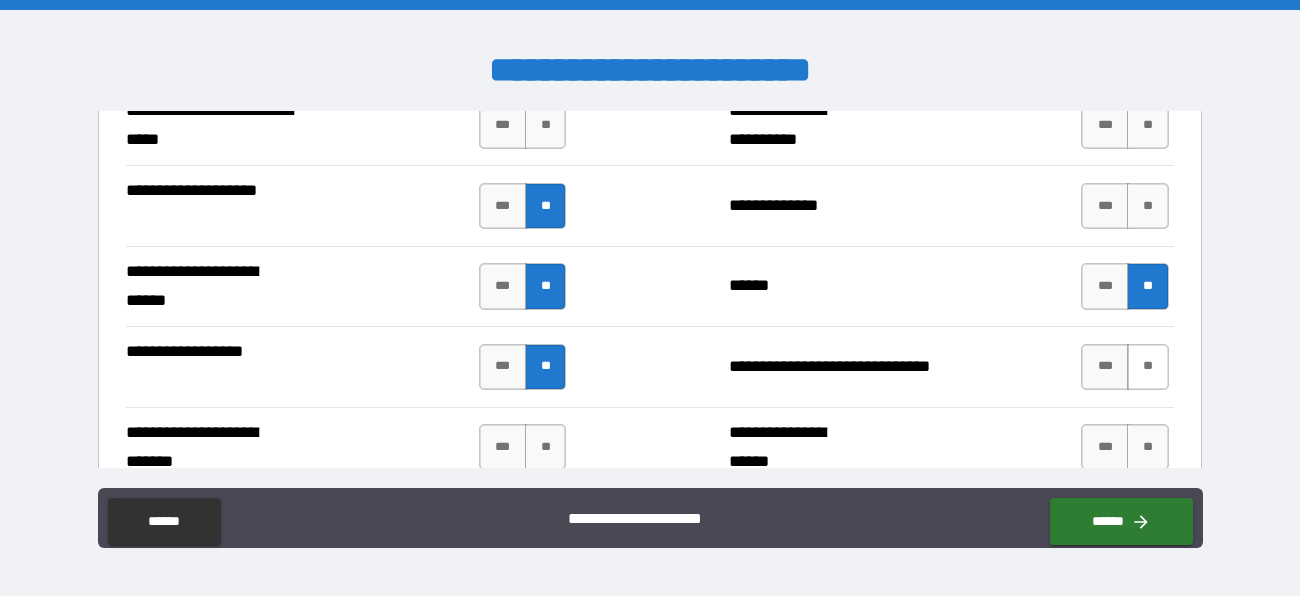 click on "**" at bounding box center [1148, 367] 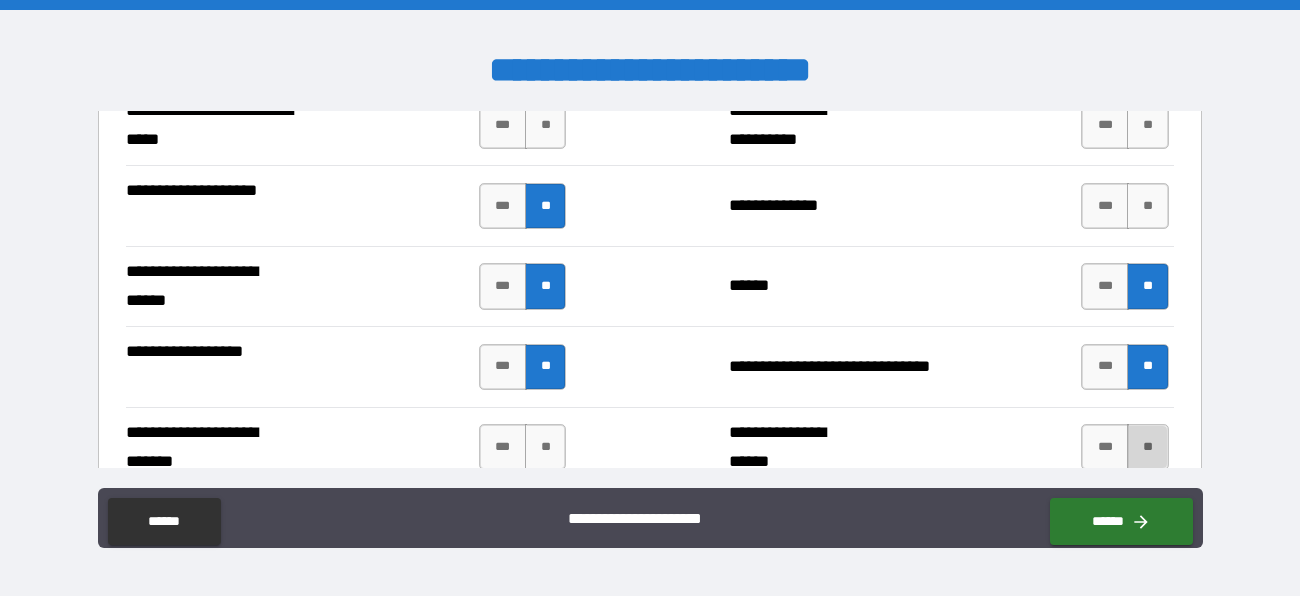 click on "**" at bounding box center (1148, 447) 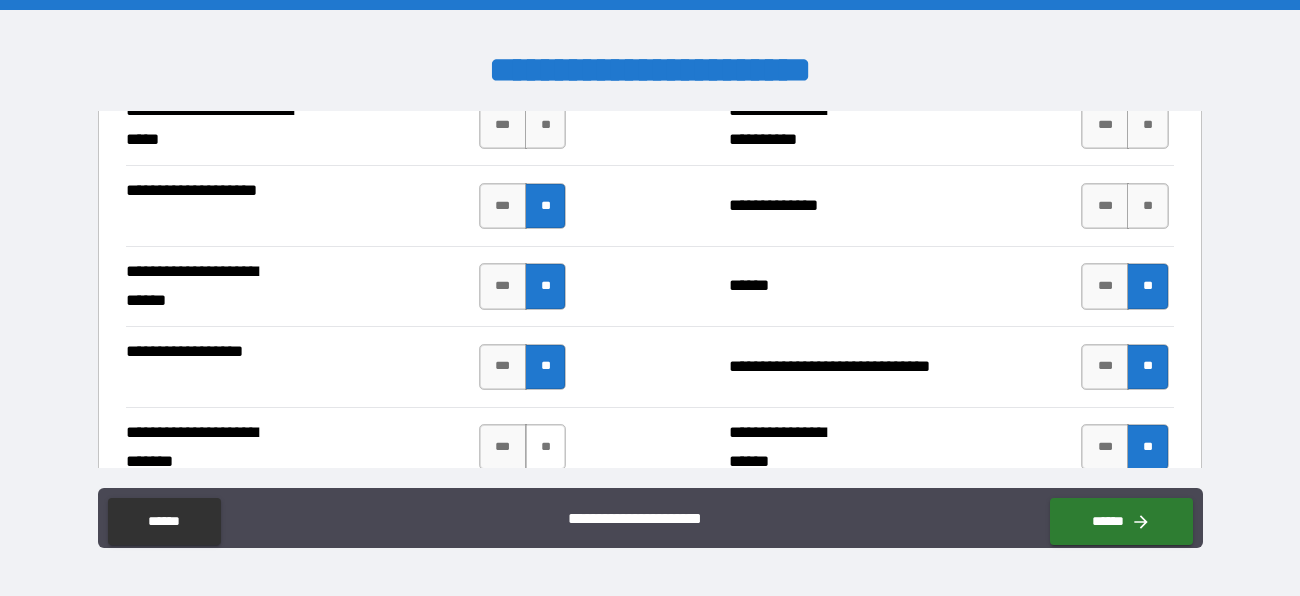 click on "**" at bounding box center [546, 447] 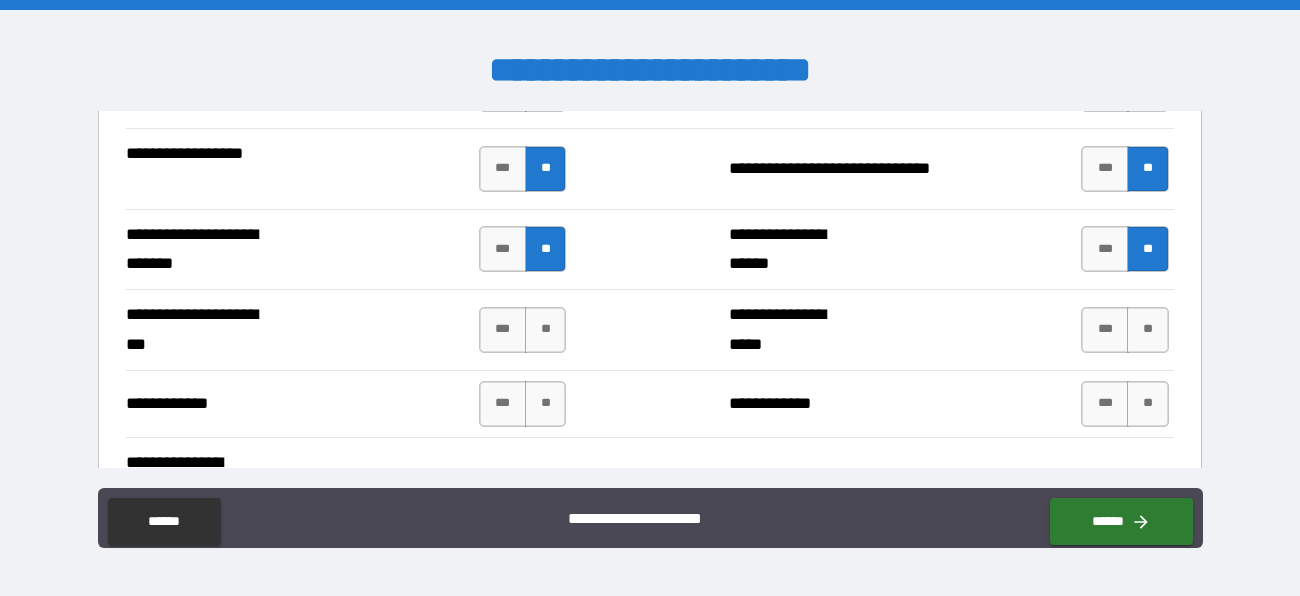 scroll, scrollTop: 2443, scrollLeft: 0, axis: vertical 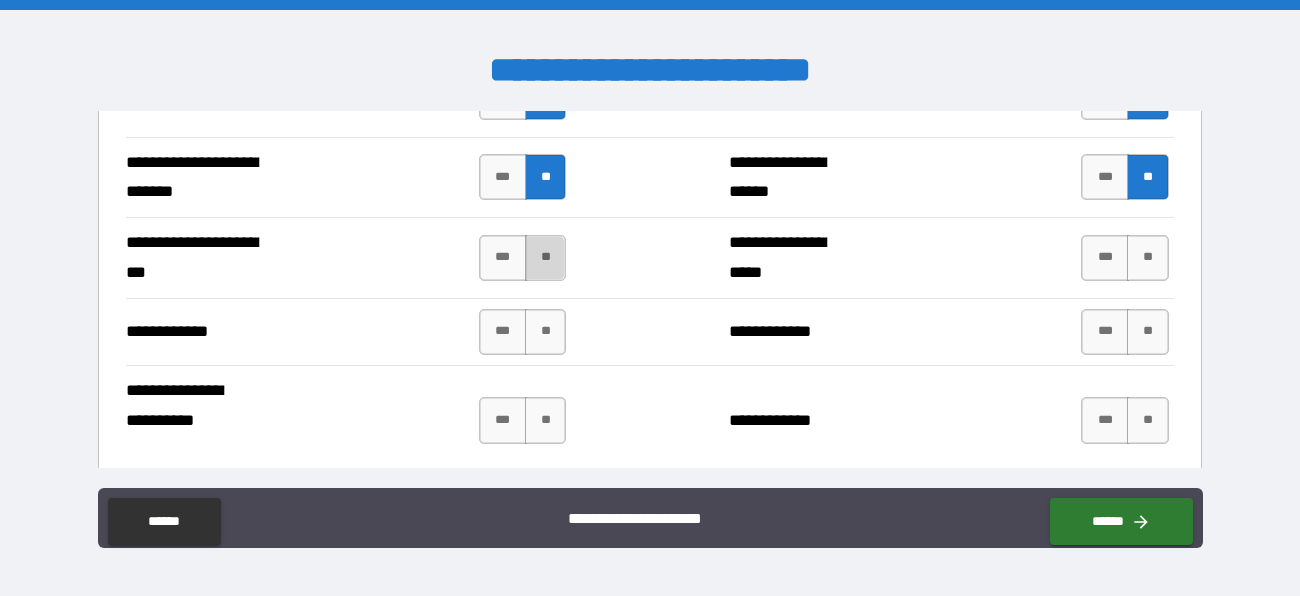 click on "**" at bounding box center [546, 258] 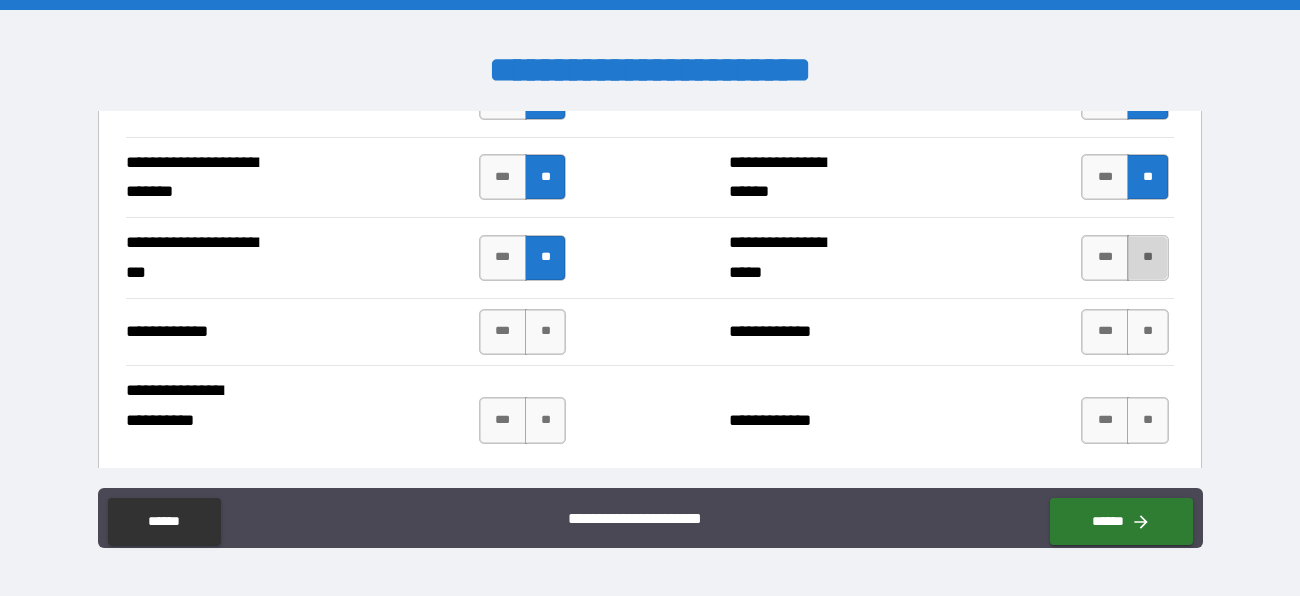 click on "**" at bounding box center (1148, 258) 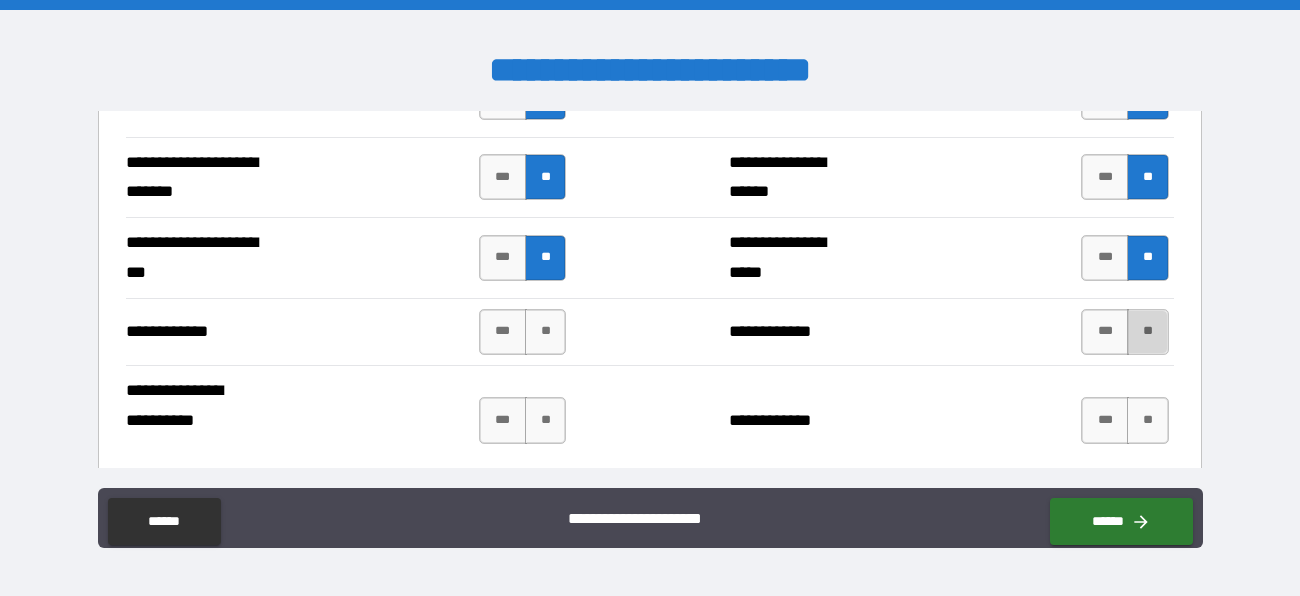 click on "**" at bounding box center [1148, 332] 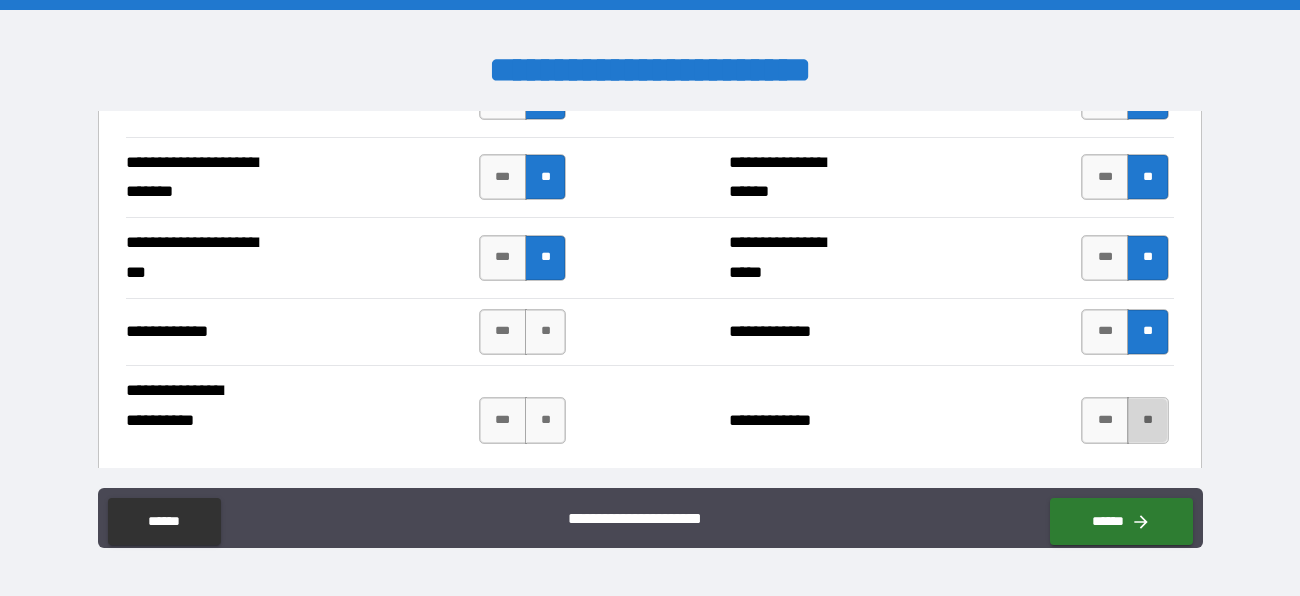 click on "**" at bounding box center (1148, 420) 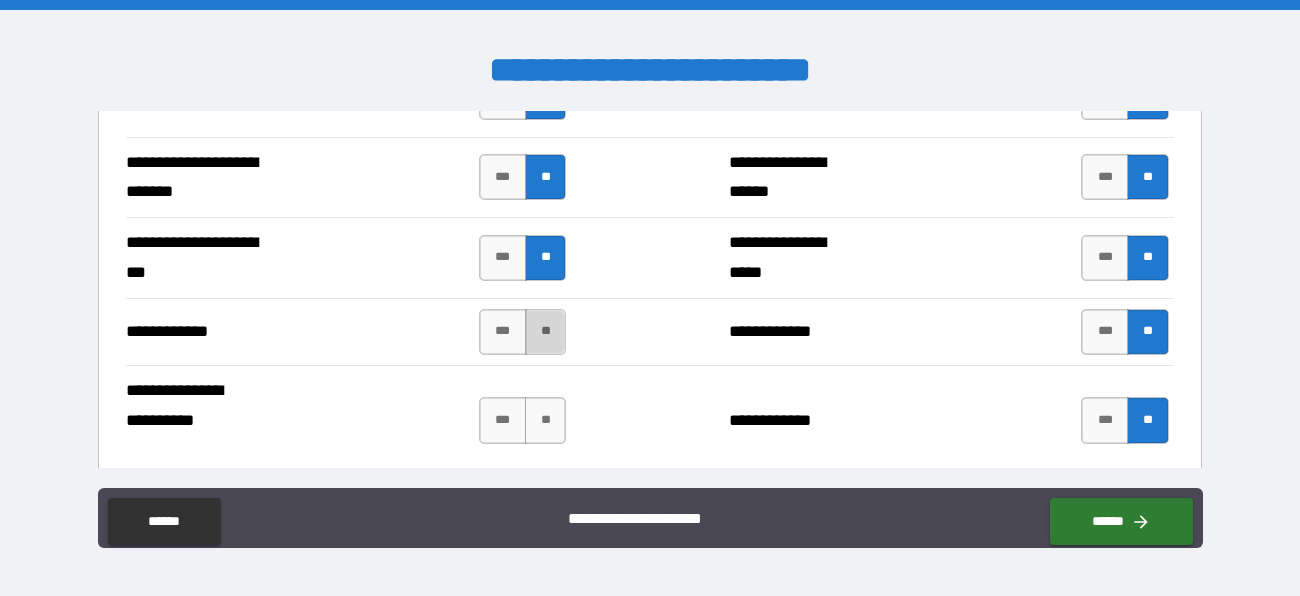 click on "**" at bounding box center (546, 332) 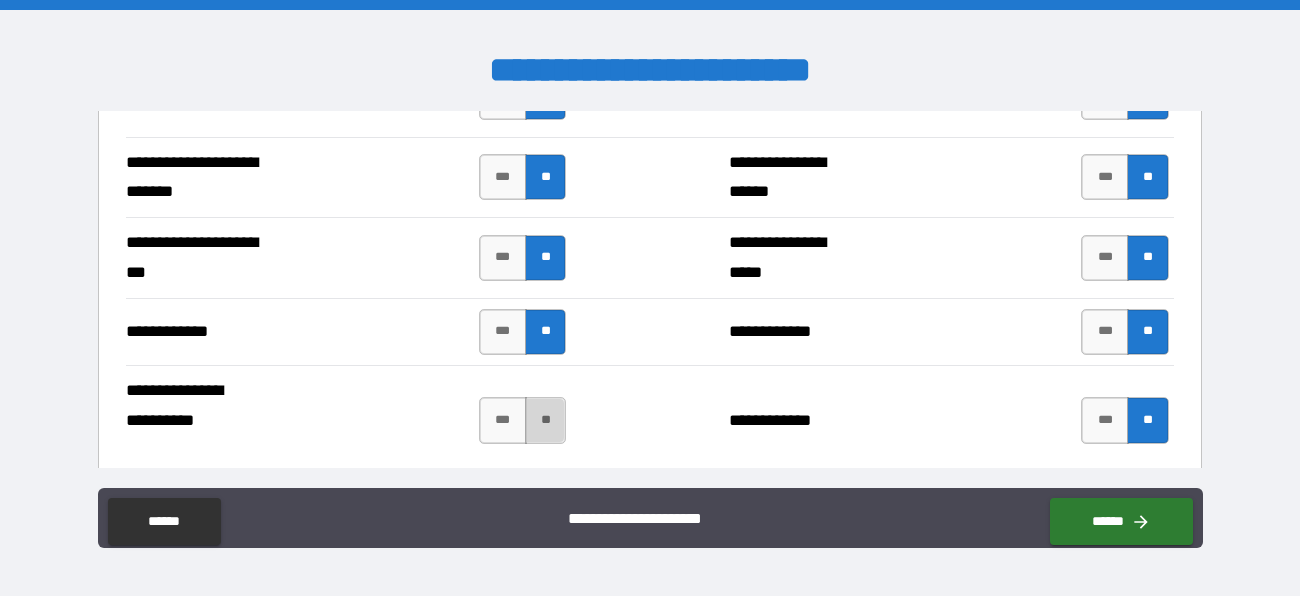 click on "**" at bounding box center [546, 420] 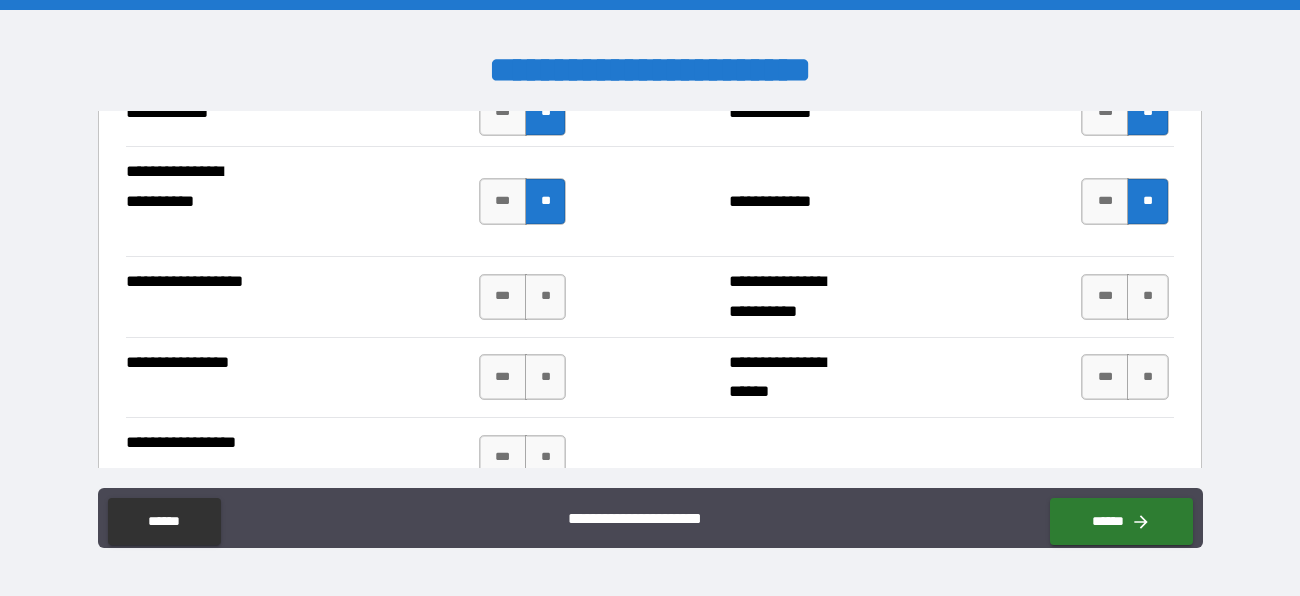 scroll, scrollTop: 2664, scrollLeft: 0, axis: vertical 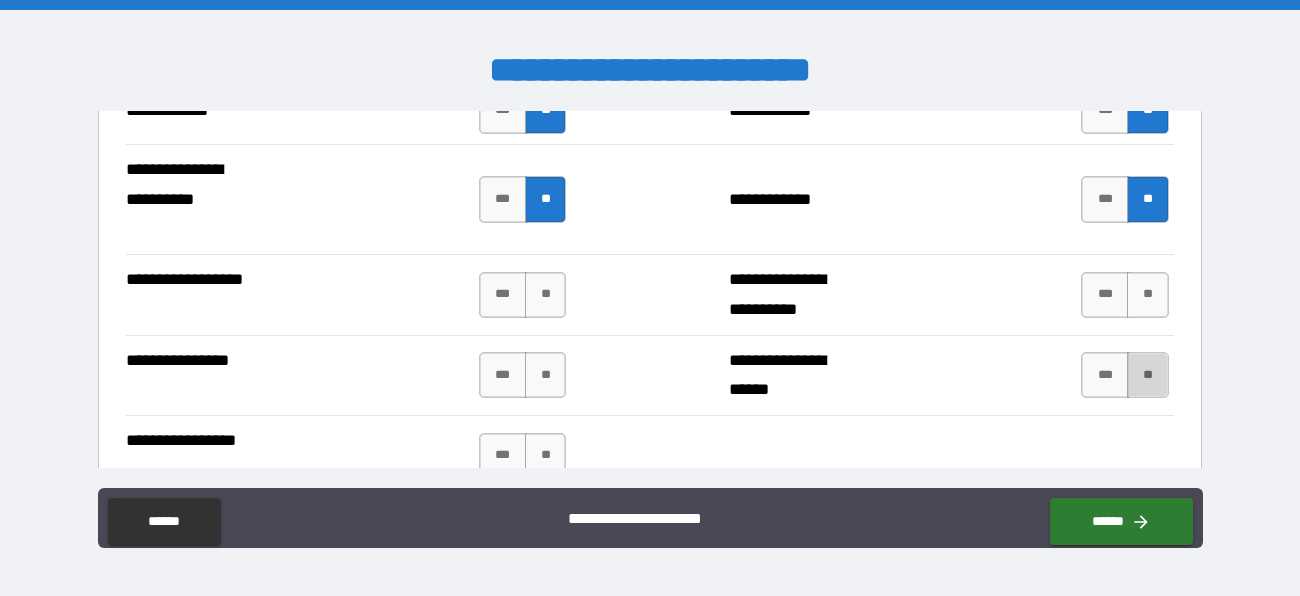 click on "**" at bounding box center [1148, 375] 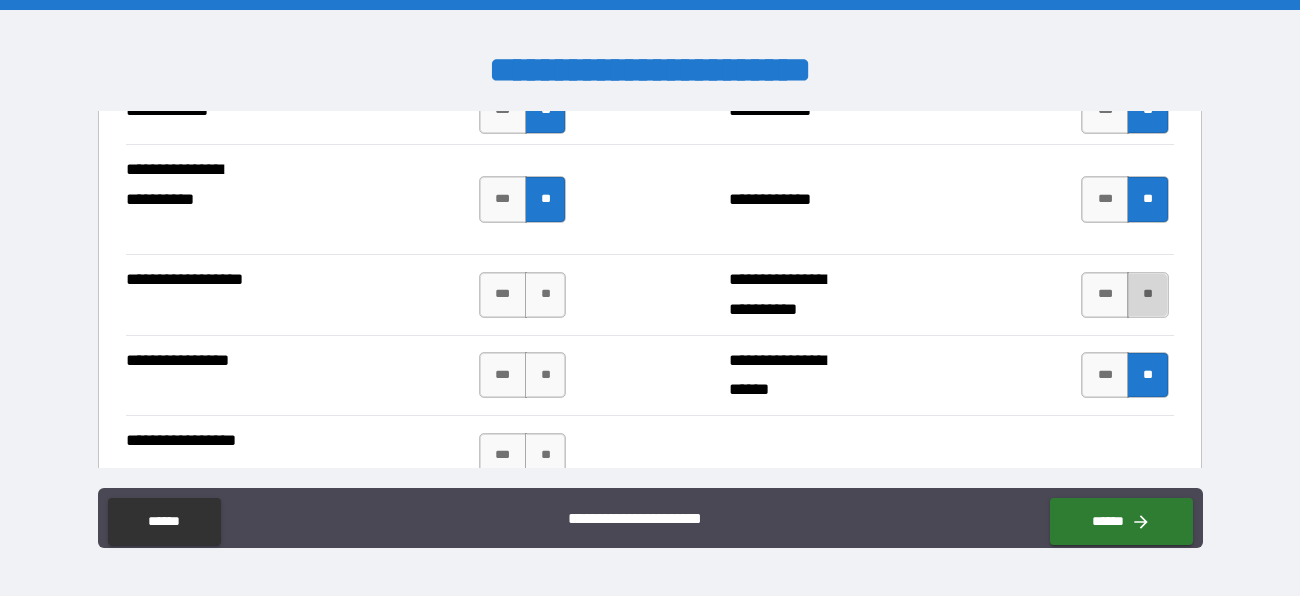 click on "**" at bounding box center [1148, 295] 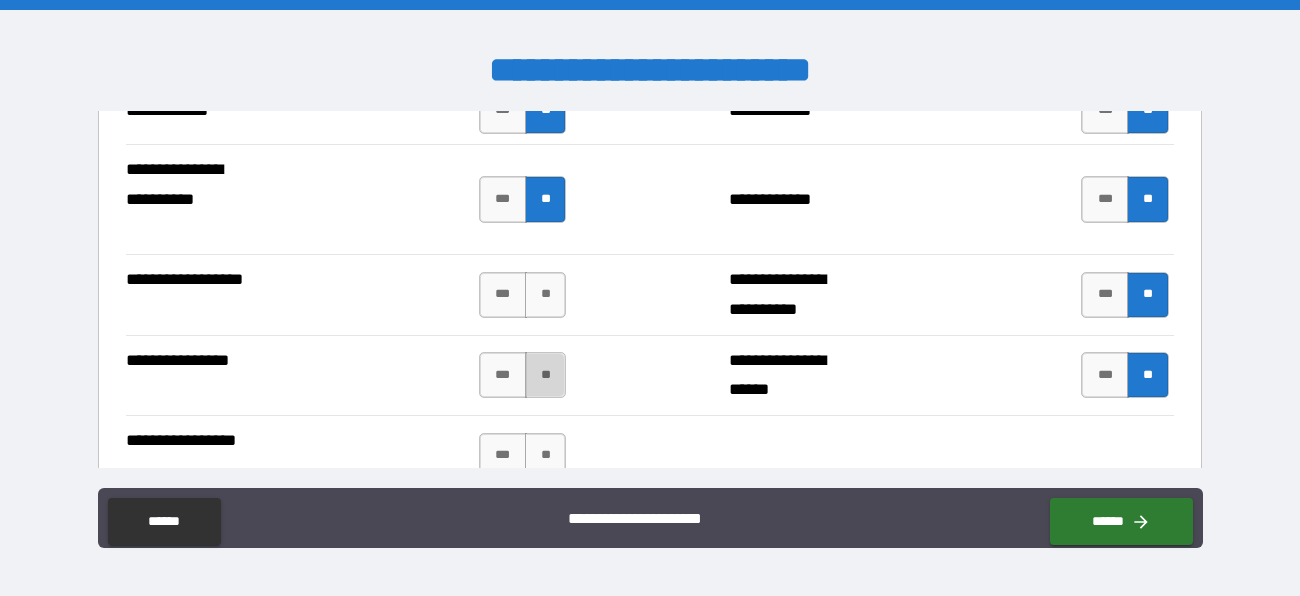 click on "**" at bounding box center (546, 375) 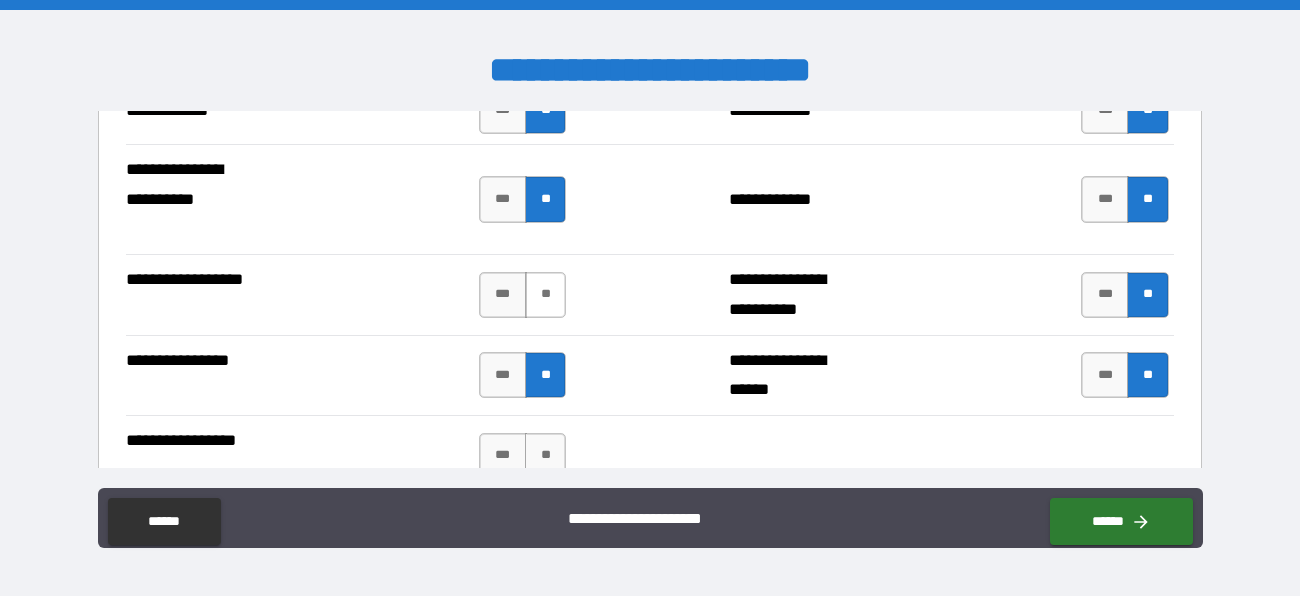 click on "**" at bounding box center [546, 295] 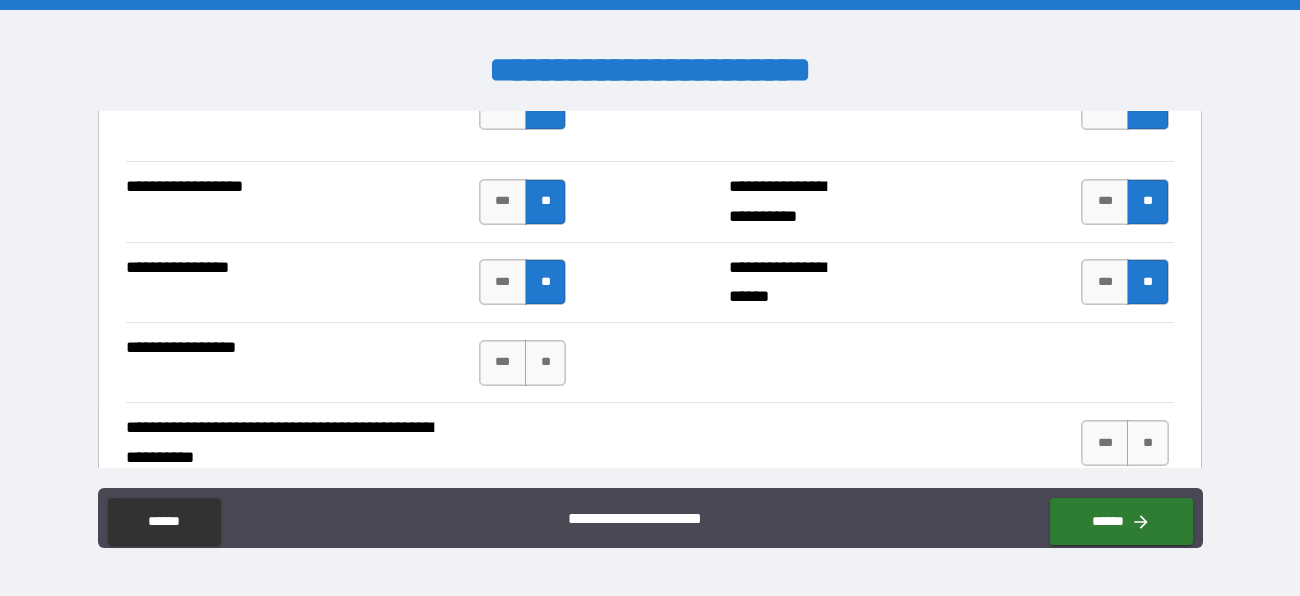 scroll, scrollTop: 2758, scrollLeft: 0, axis: vertical 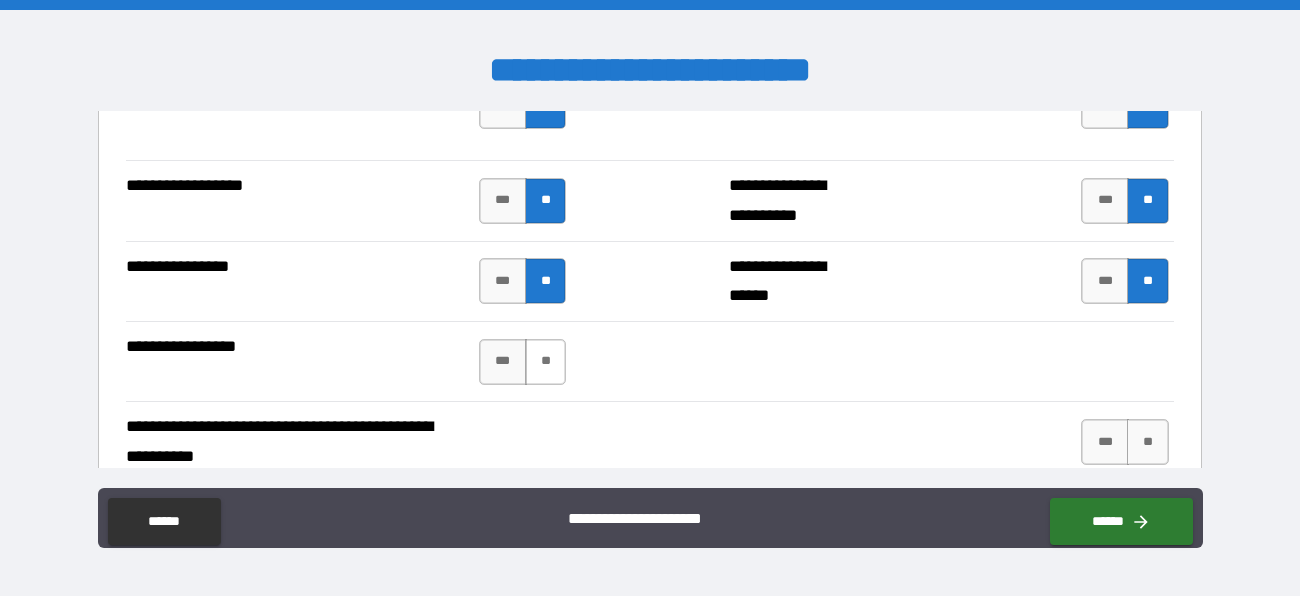 click on "**" at bounding box center [546, 362] 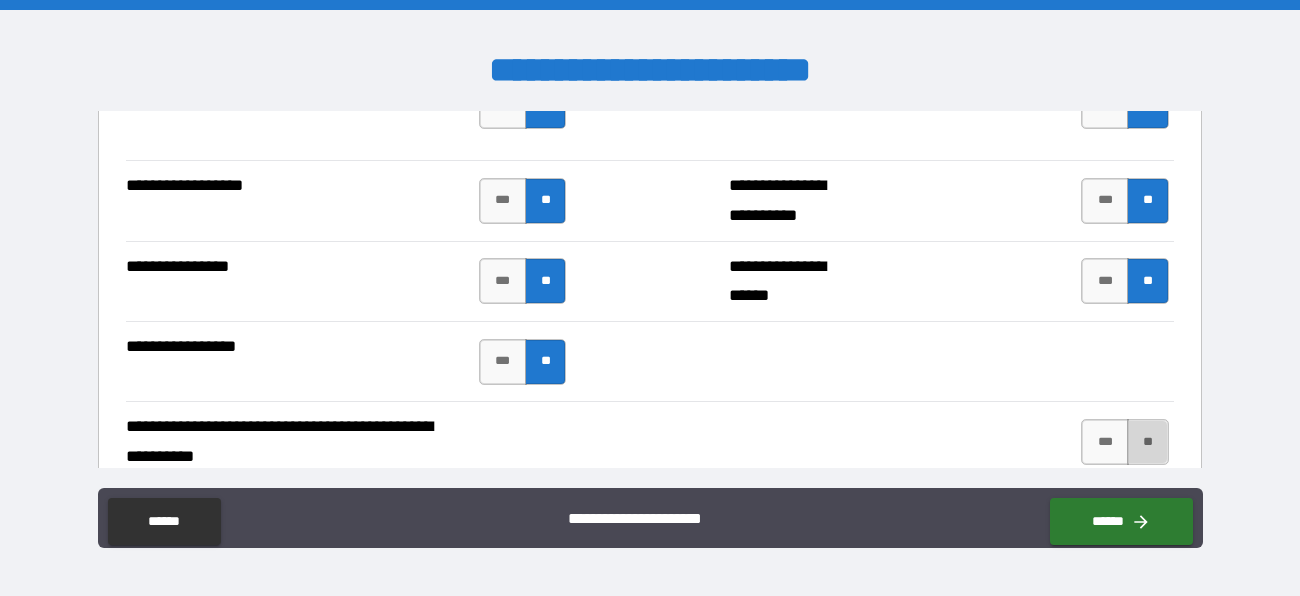 click on "**" at bounding box center [1148, 442] 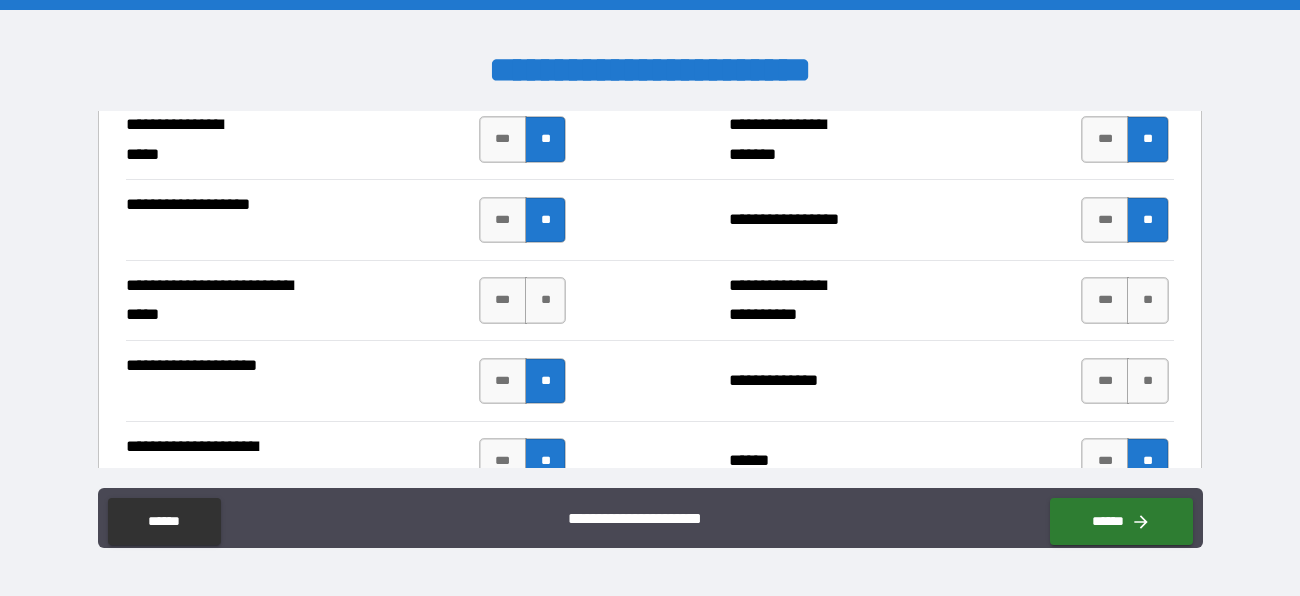 scroll, scrollTop: 1977, scrollLeft: 0, axis: vertical 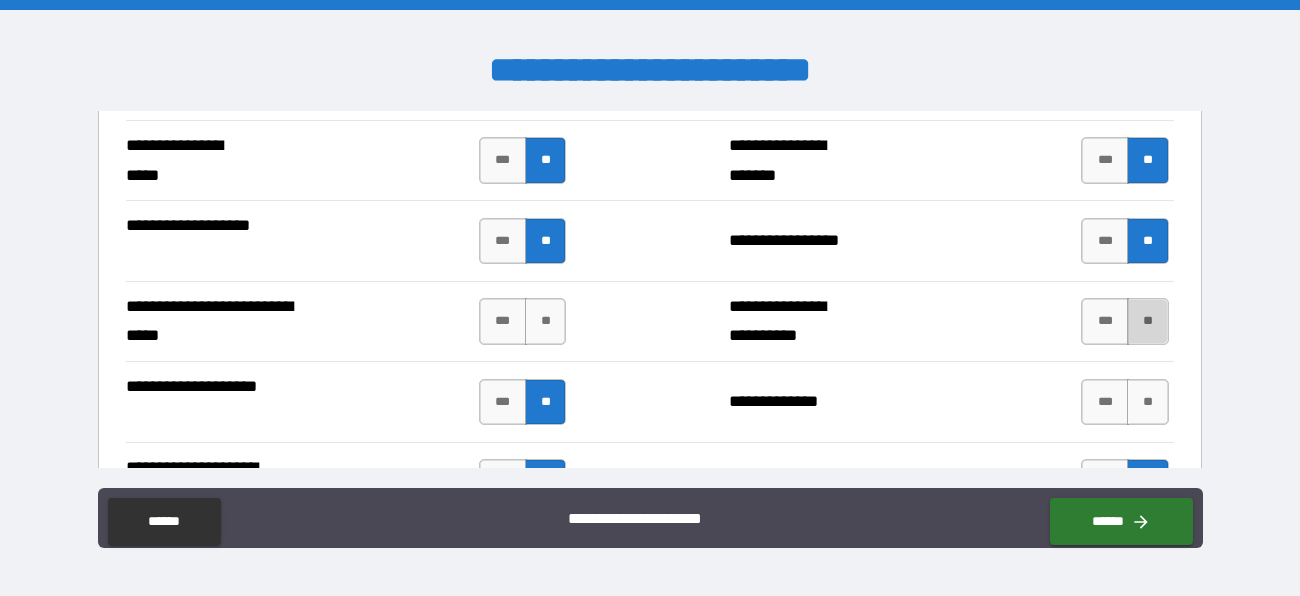 click on "**" at bounding box center [1148, 321] 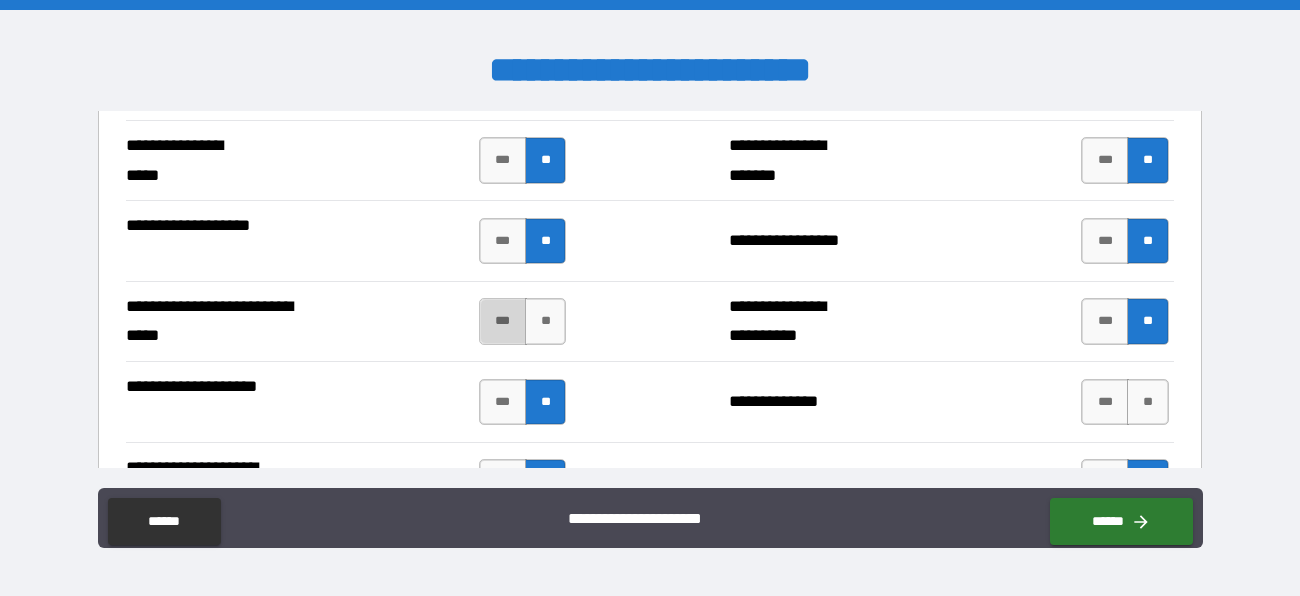 click on "***" at bounding box center [503, 321] 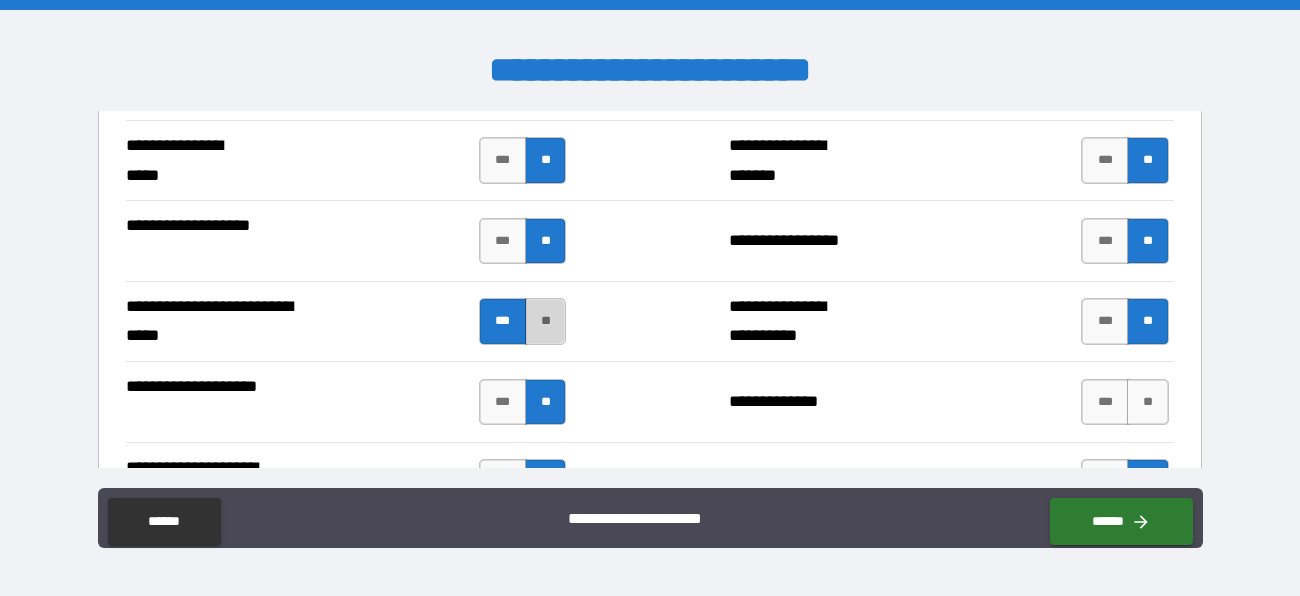 click on "**" at bounding box center (546, 321) 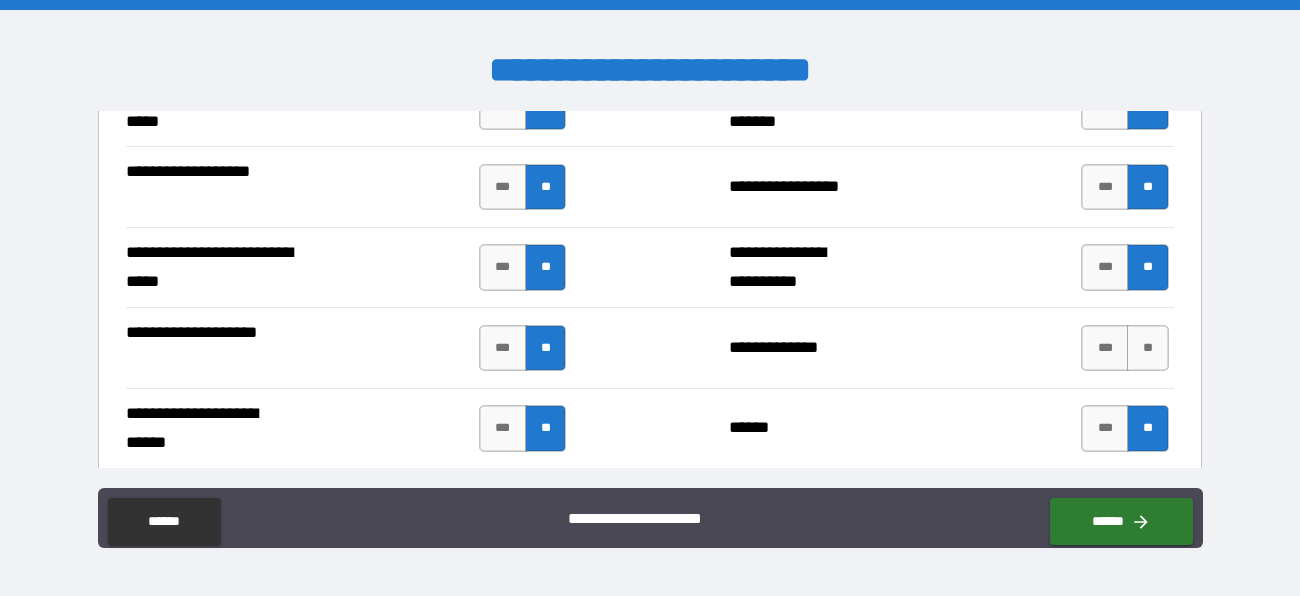 scroll, scrollTop: 2051, scrollLeft: 0, axis: vertical 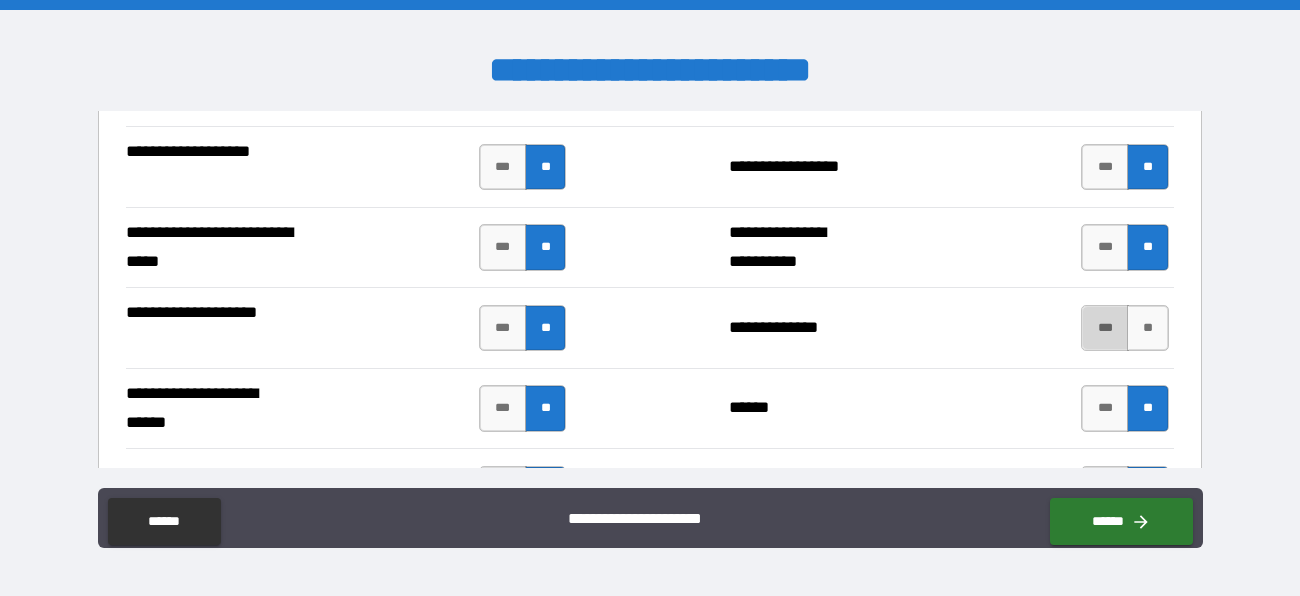 click on "***" at bounding box center [1105, 328] 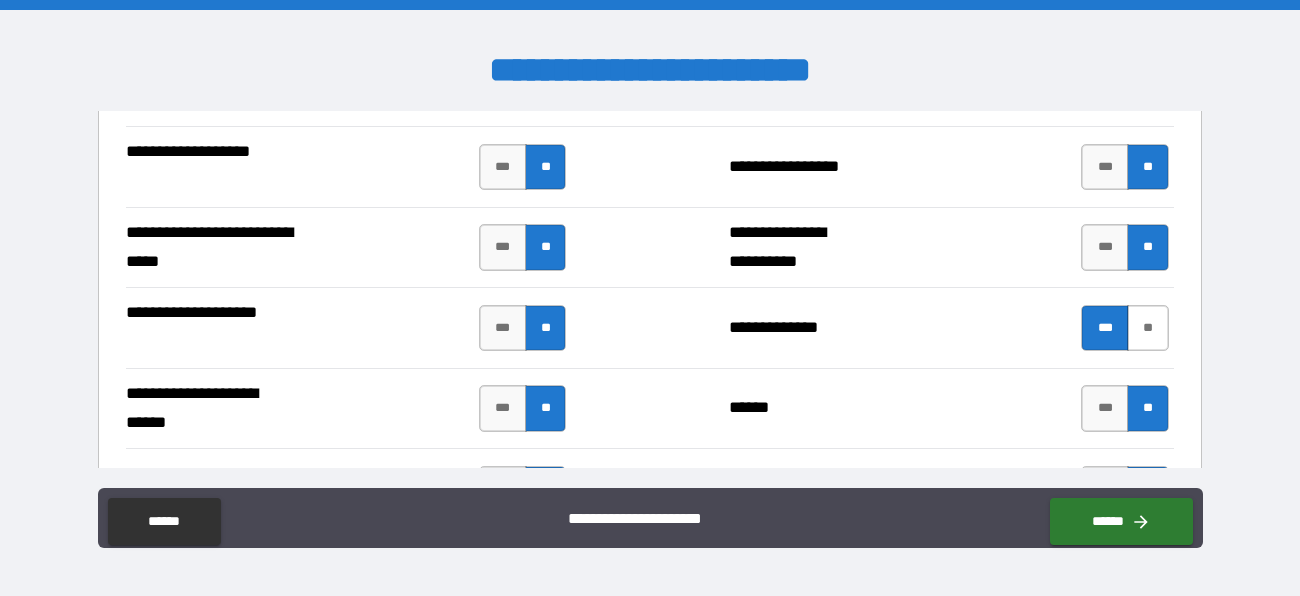 click on "**" at bounding box center [1148, 328] 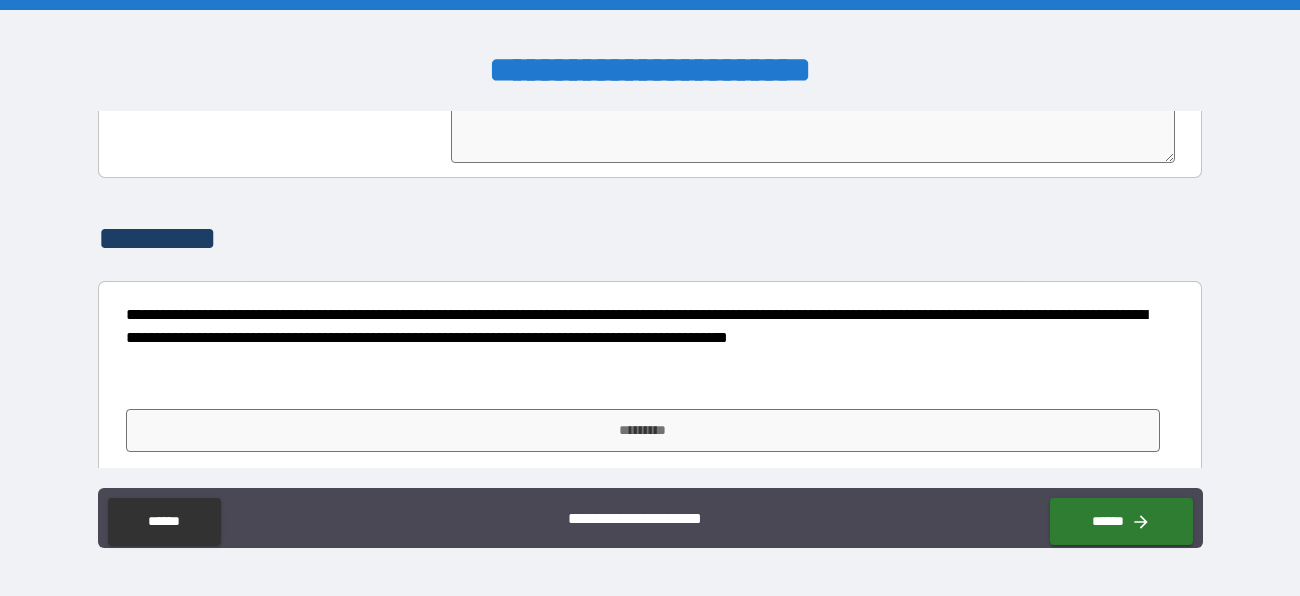 scroll, scrollTop: 3320, scrollLeft: 0, axis: vertical 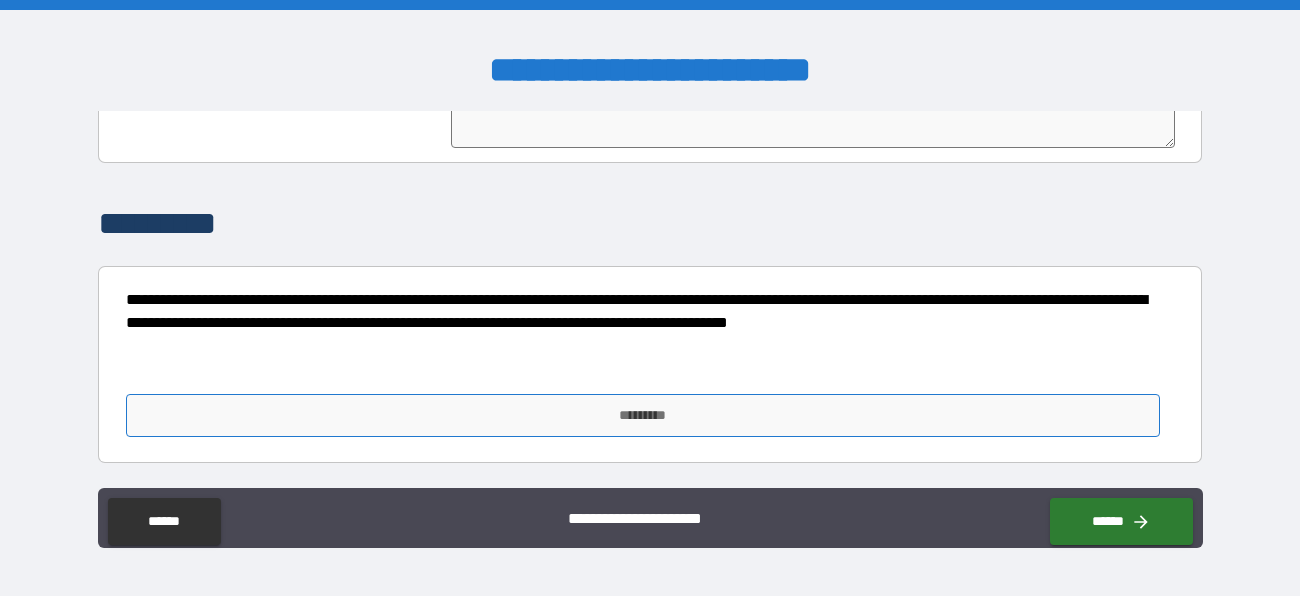click on "*********" at bounding box center (642, 415) 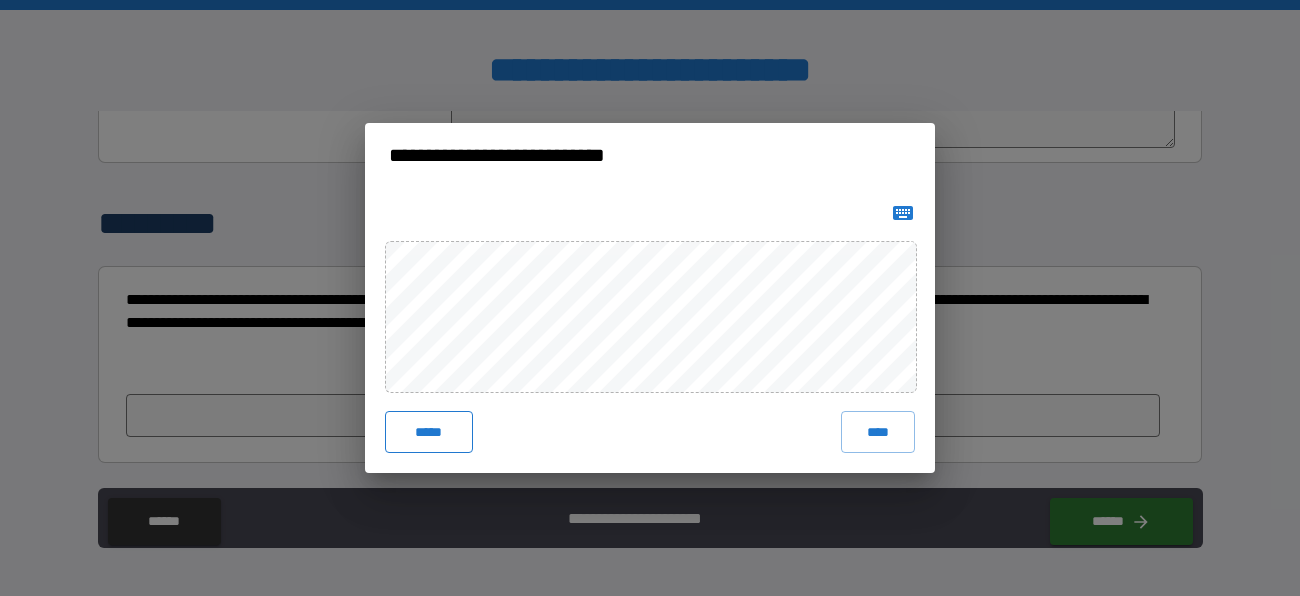 click on "*****" at bounding box center [429, 432] 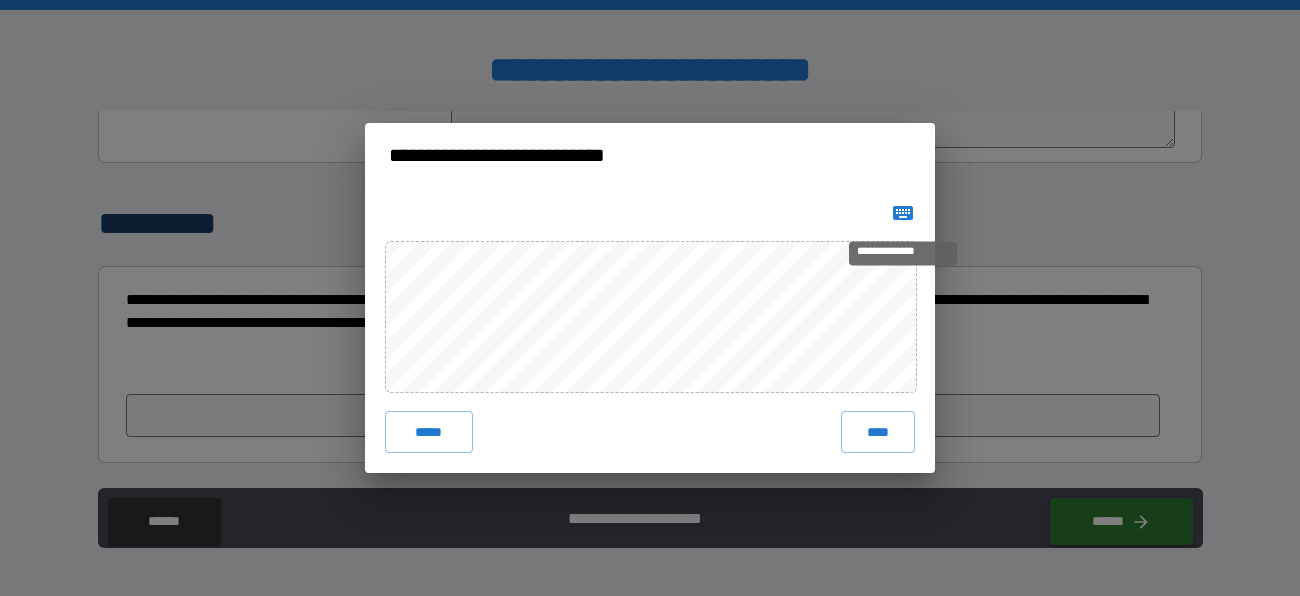 click 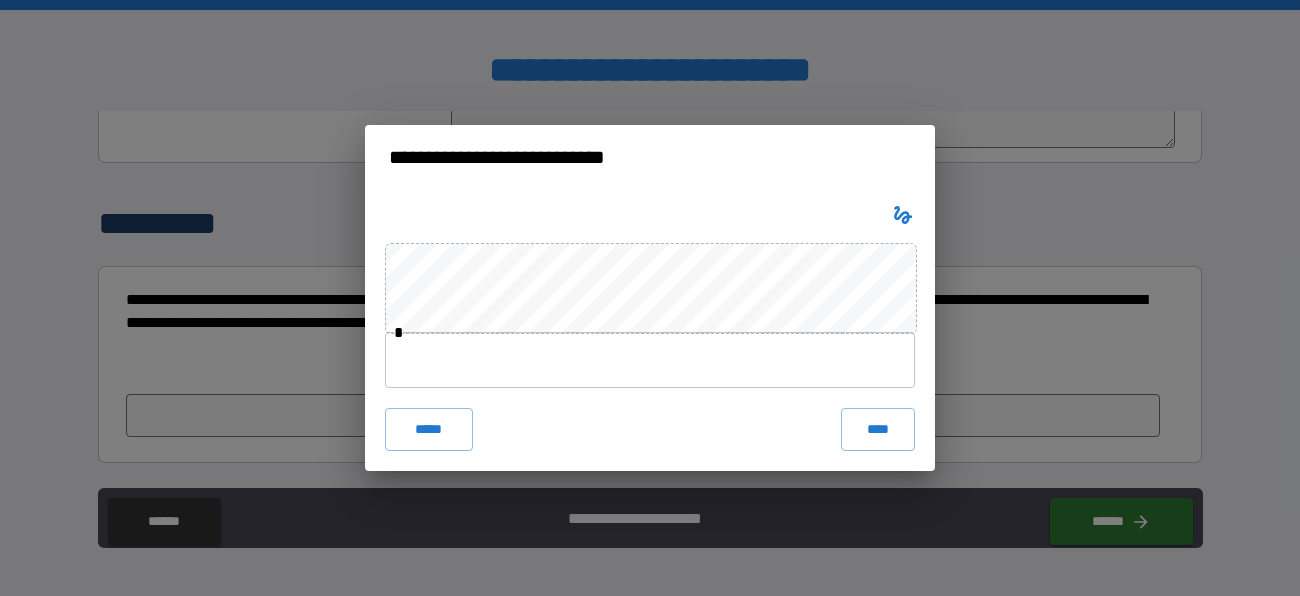 type 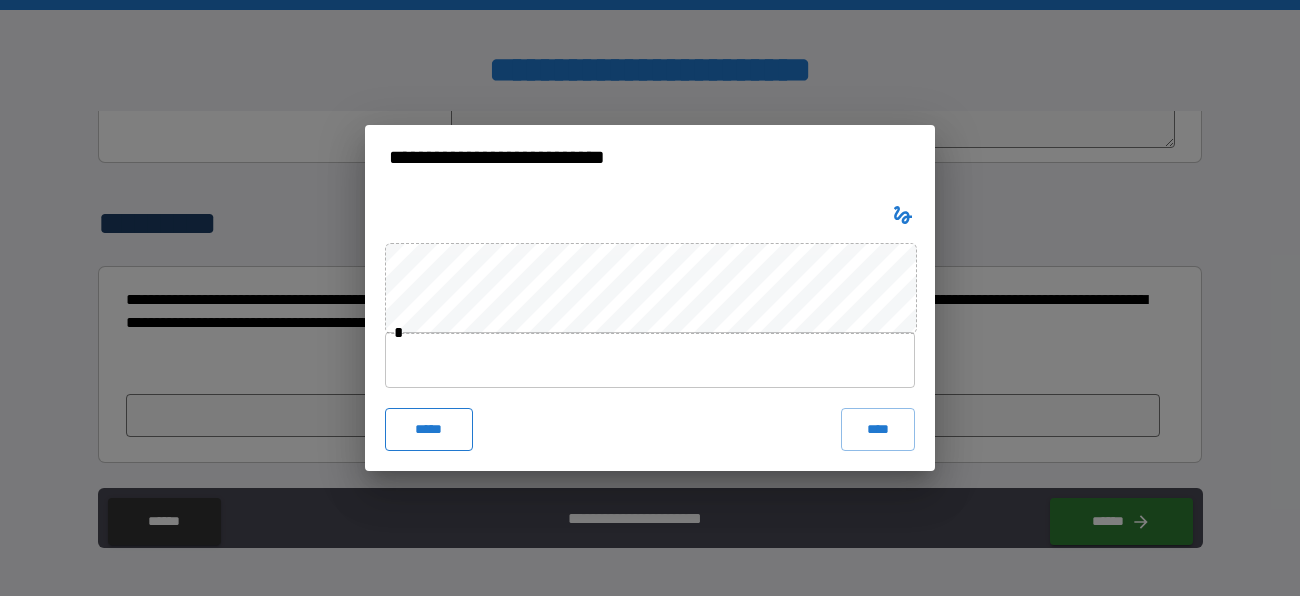 click on "*****" at bounding box center (429, 429) 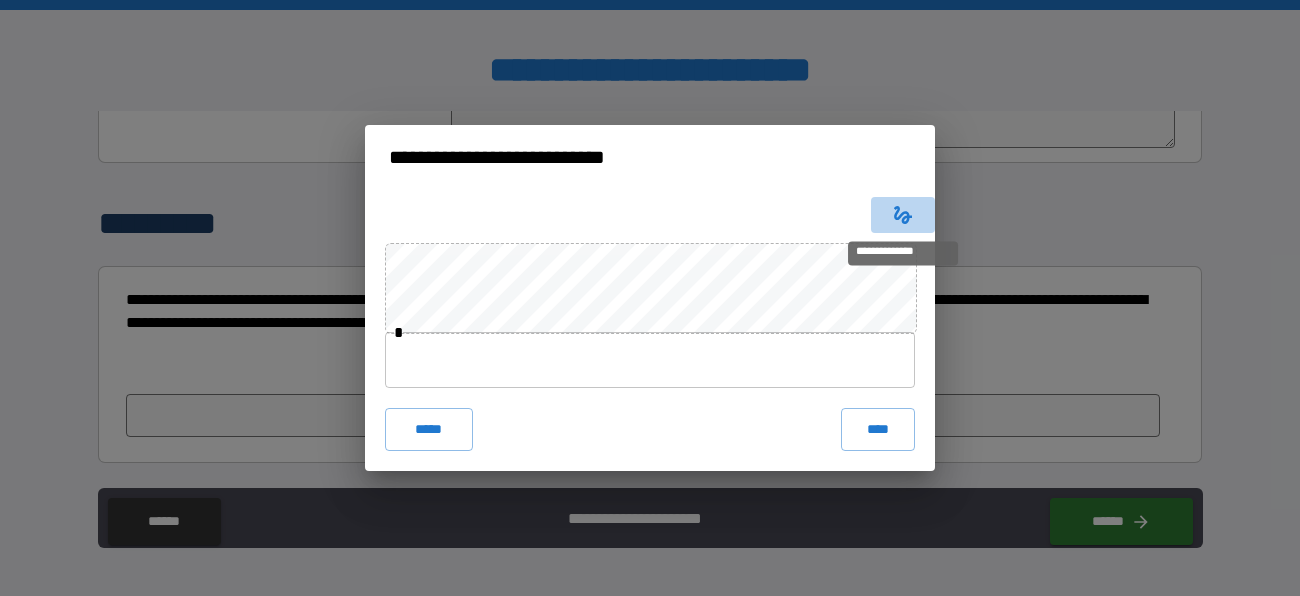 click 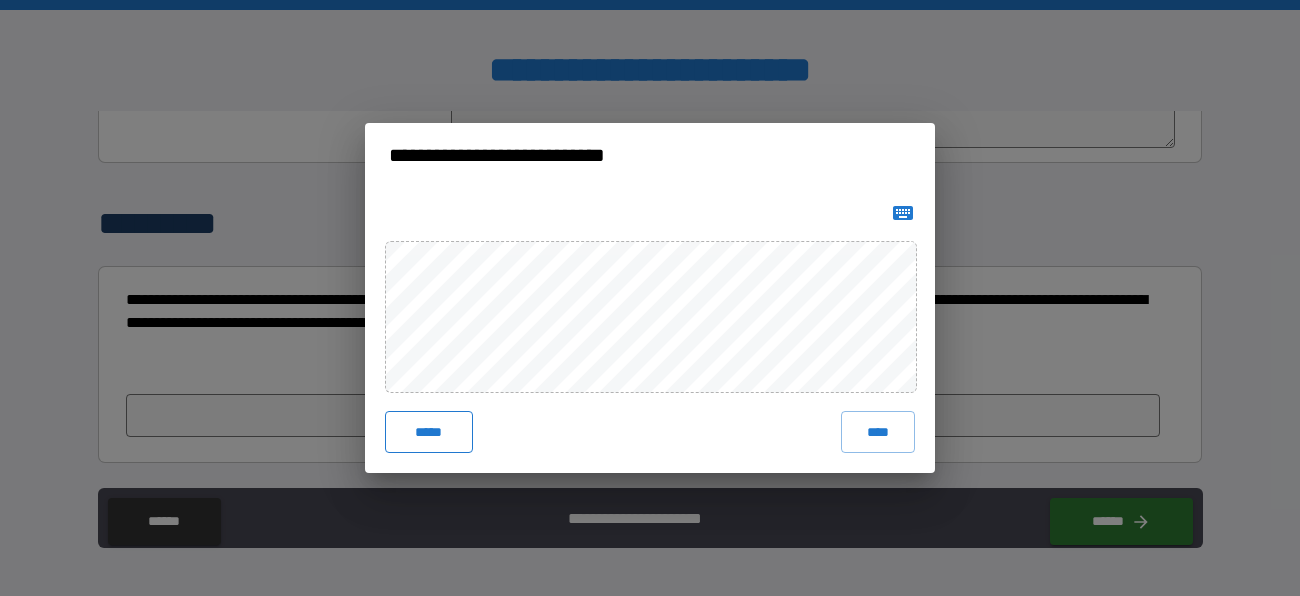 click on "*****" at bounding box center (429, 432) 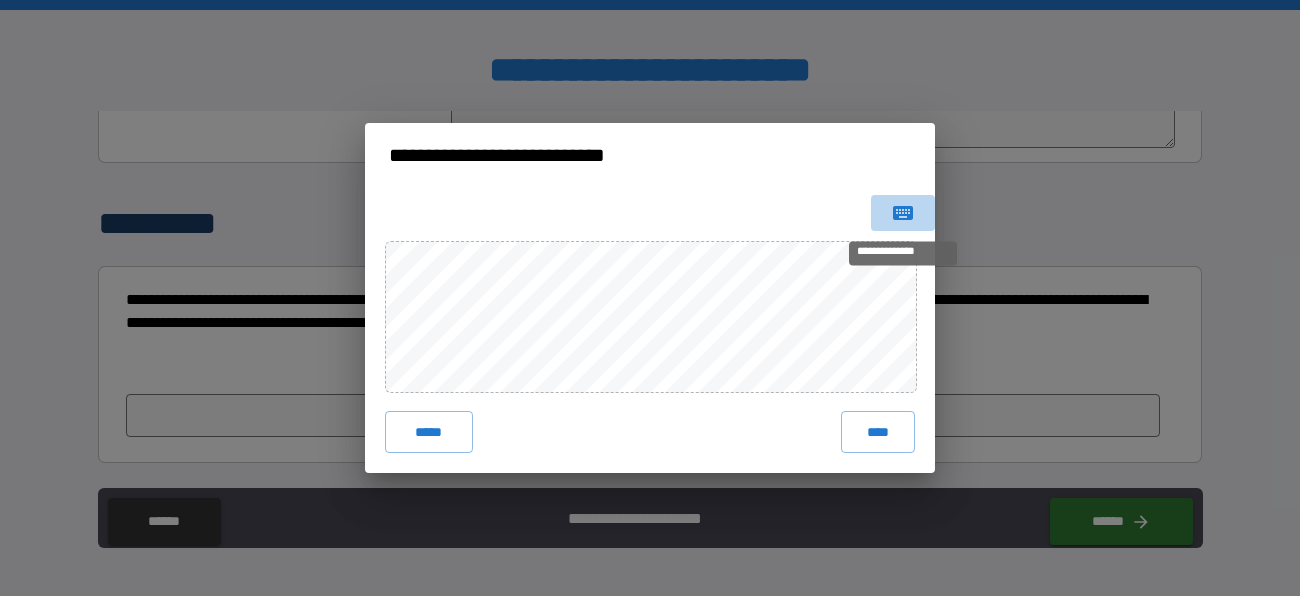 click 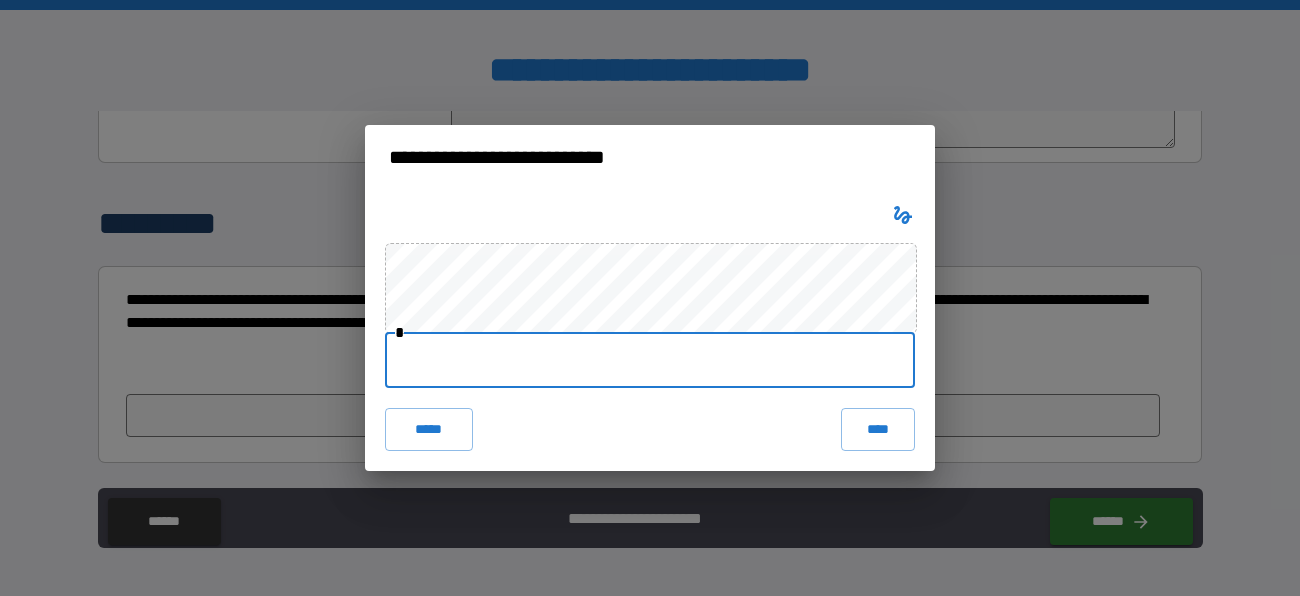 click at bounding box center (650, 360) 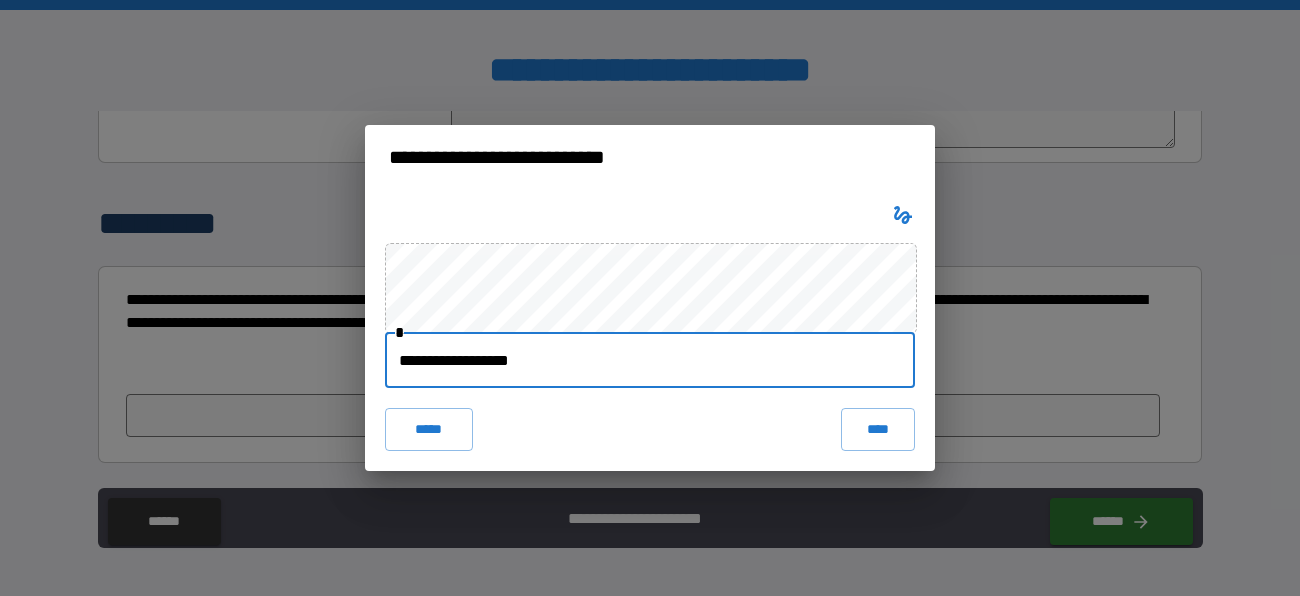 type on "**********" 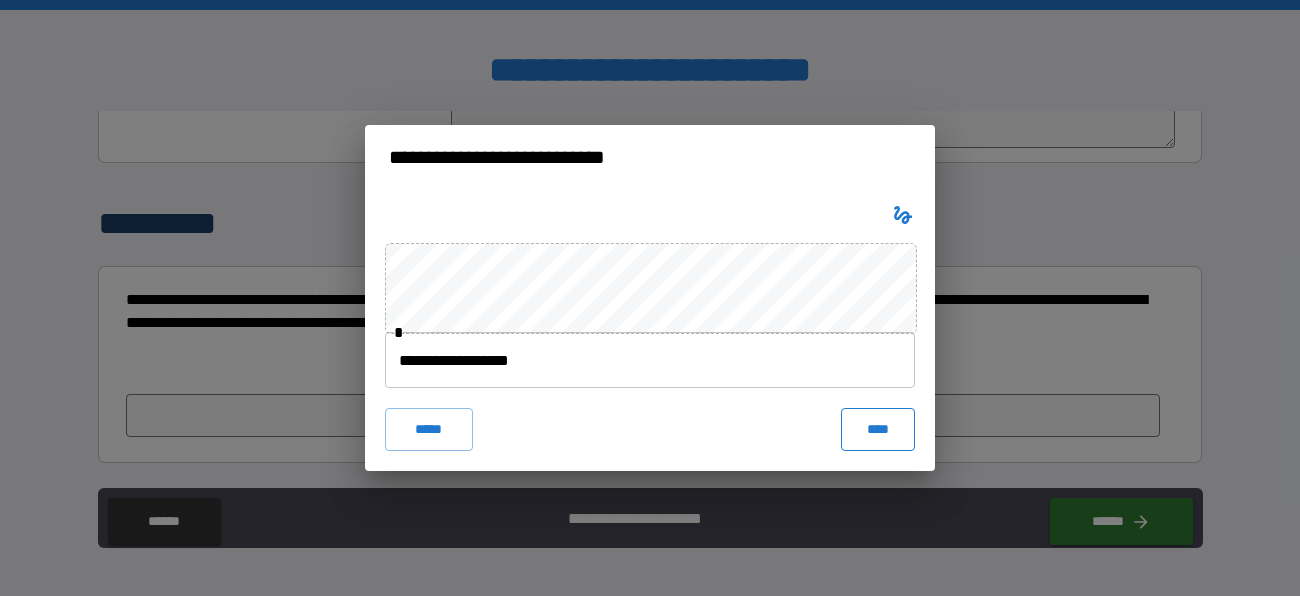 click on "****" at bounding box center [878, 429] 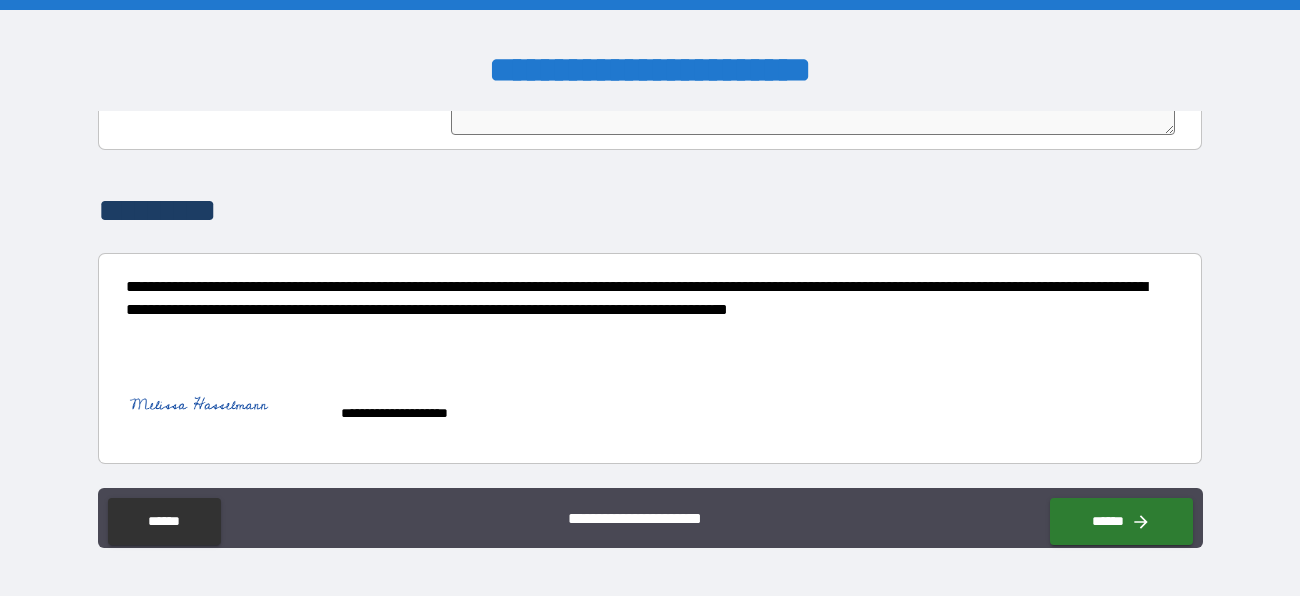 scroll, scrollTop: 3334, scrollLeft: 0, axis: vertical 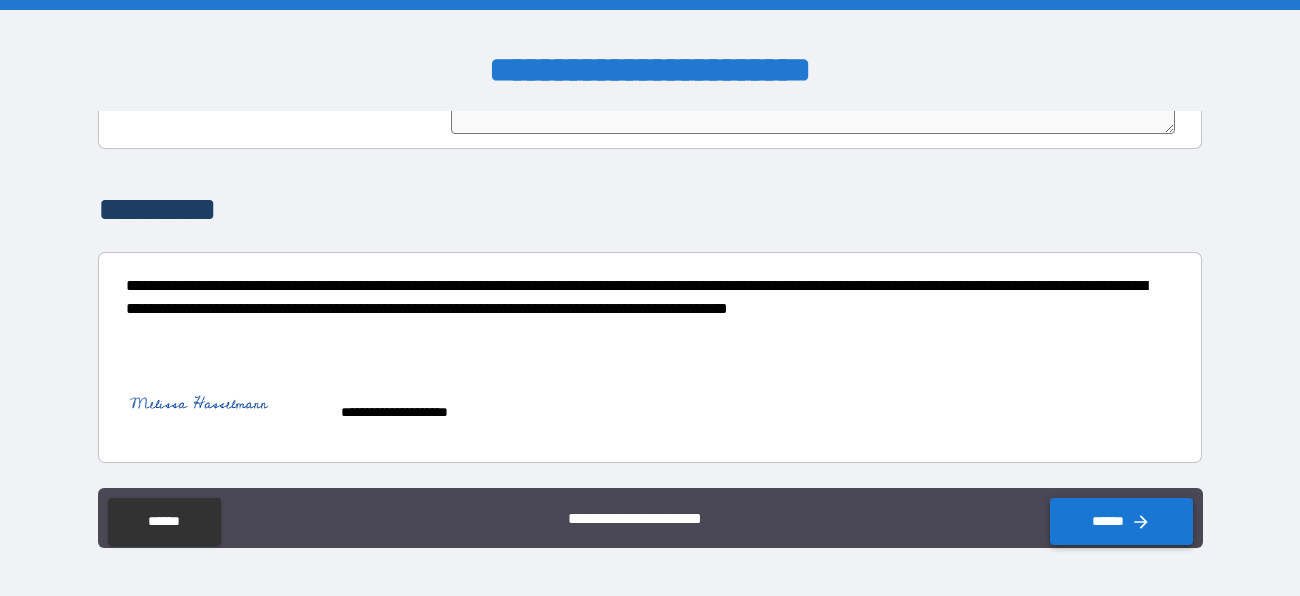 click on "******" at bounding box center [1121, 521] 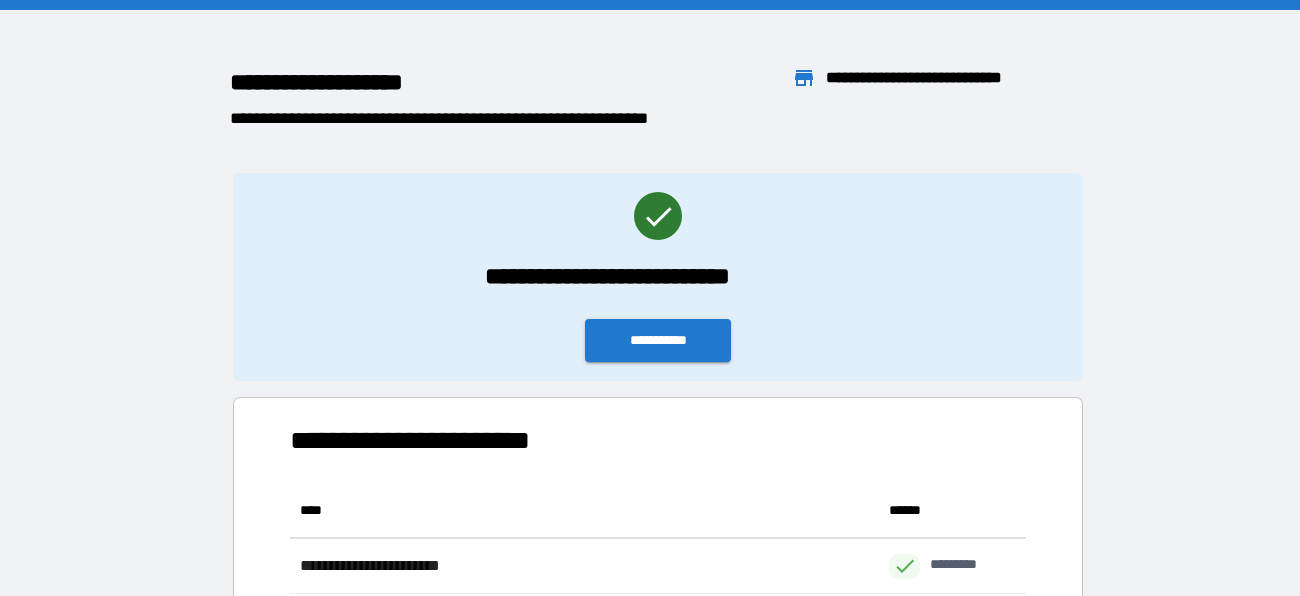 scroll, scrollTop: 0, scrollLeft: 0, axis: both 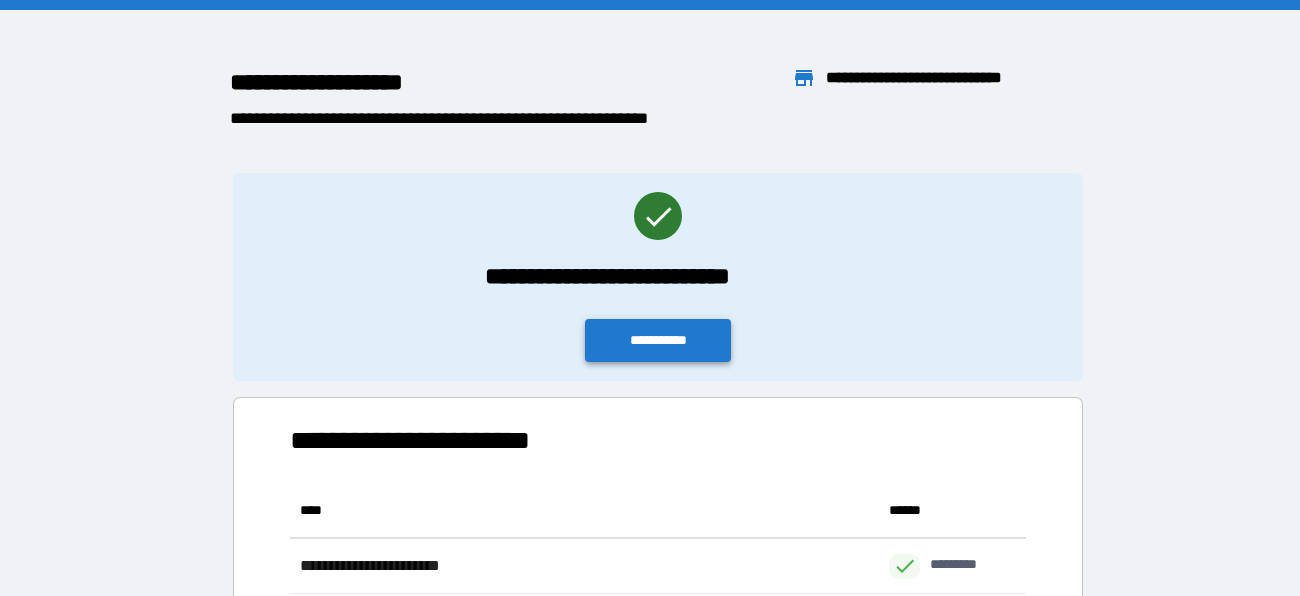 click on "**********" at bounding box center [658, 340] 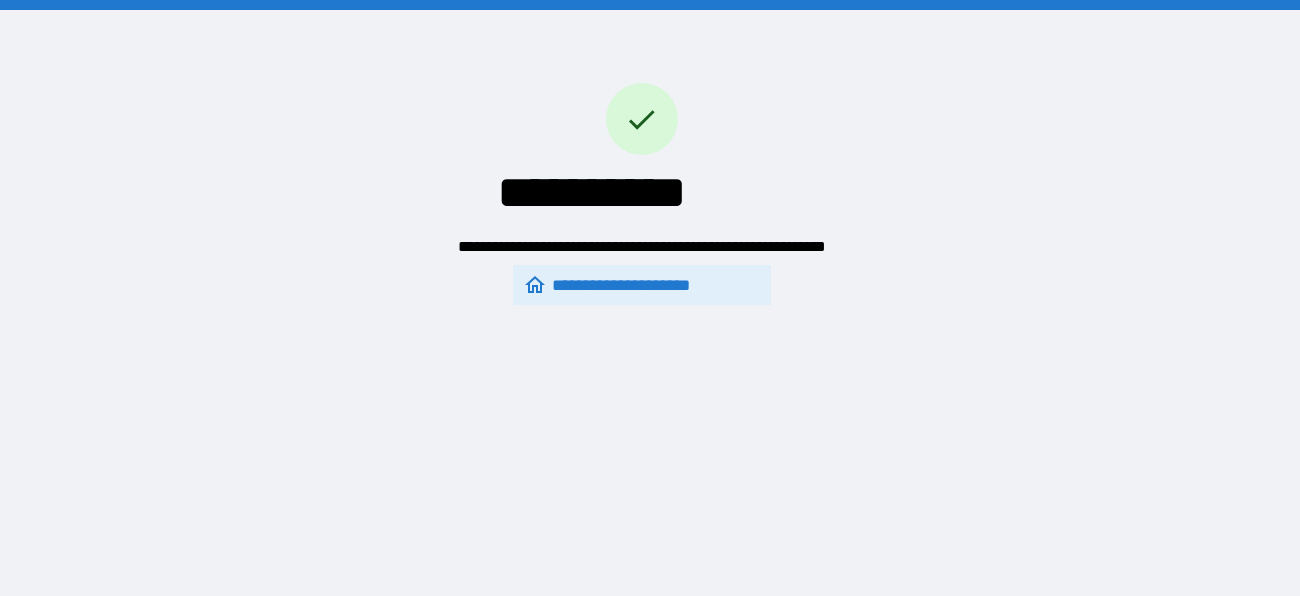 click on "**********" at bounding box center (642, 285) 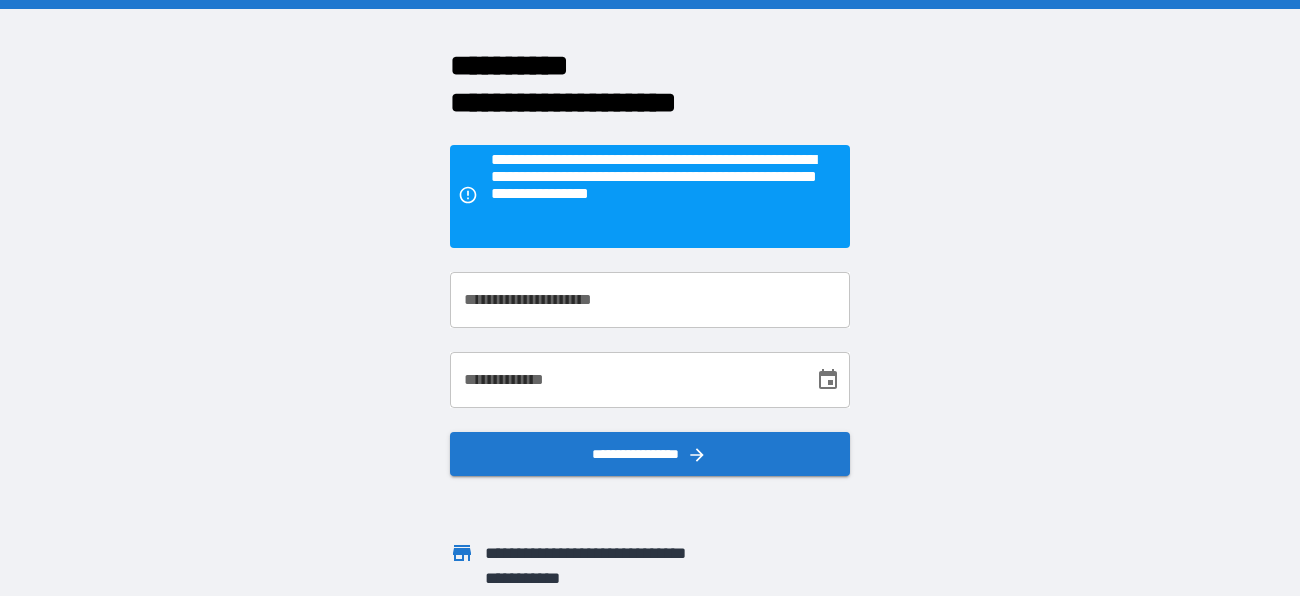 scroll, scrollTop: 0, scrollLeft: 0, axis: both 